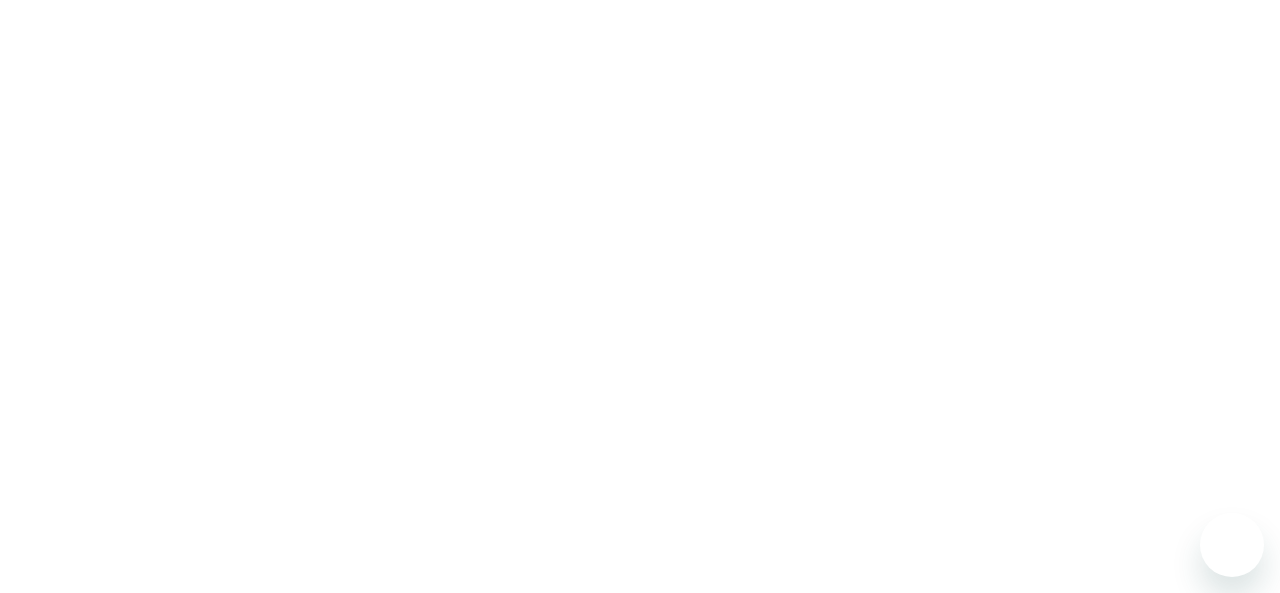 scroll, scrollTop: 0, scrollLeft: 0, axis: both 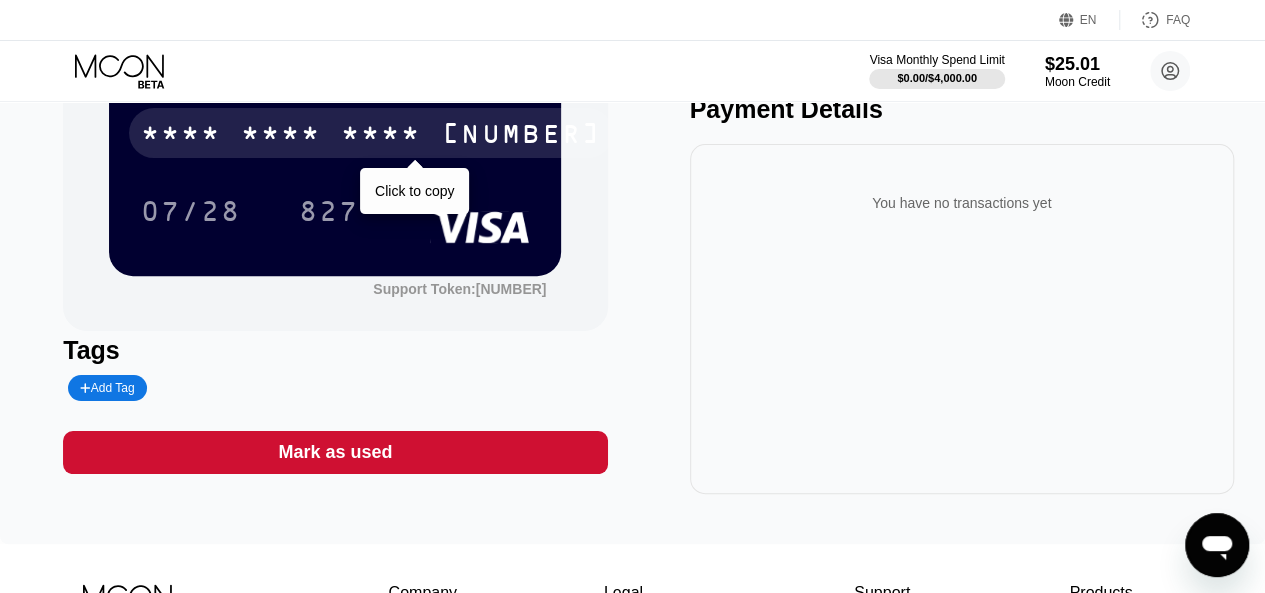 click on "[CARD]" at bounding box center [371, 133] 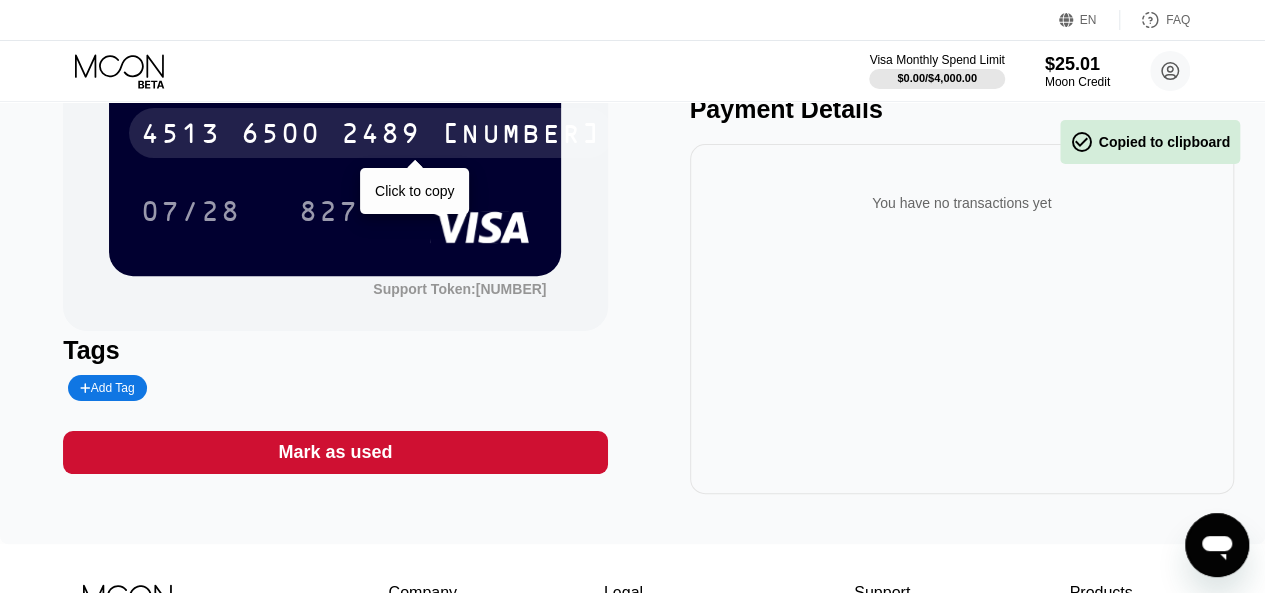 click on "4513 6500 2489 1412" at bounding box center [371, 133] 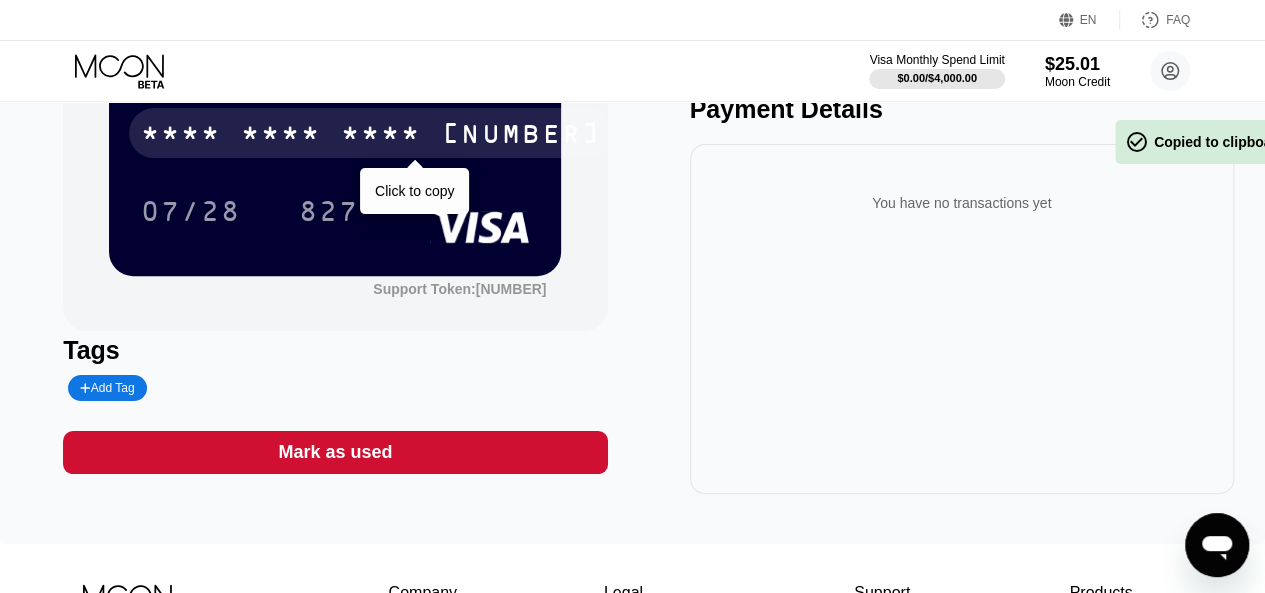 click on "07/28" at bounding box center (191, 211) 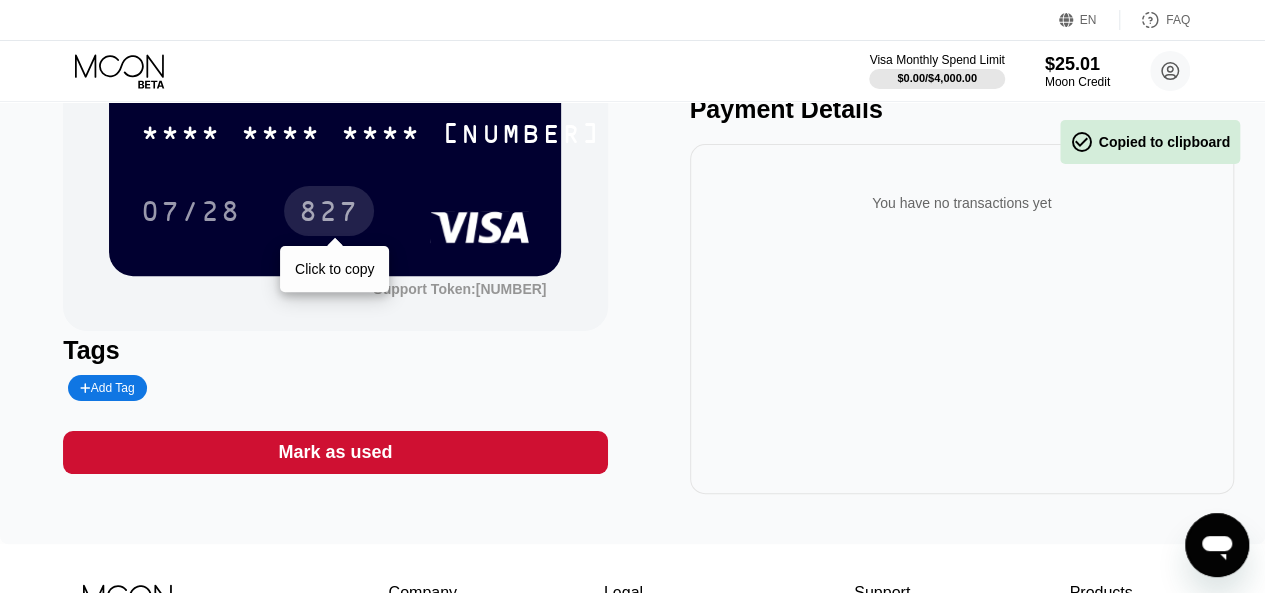 drag, startPoint x: 331, startPoint y: 211, endPoint x: 346, endPoint y: 197, distance: 20.518284 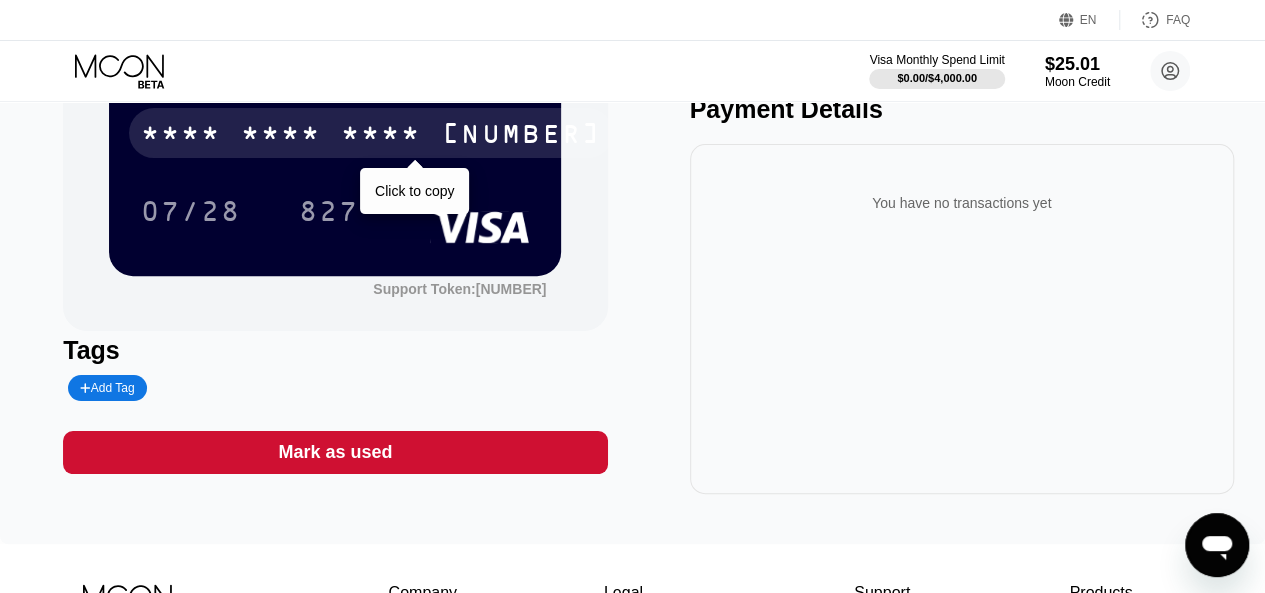 scroll, scrollTop: 0, scrollLeft: 0, axis: both 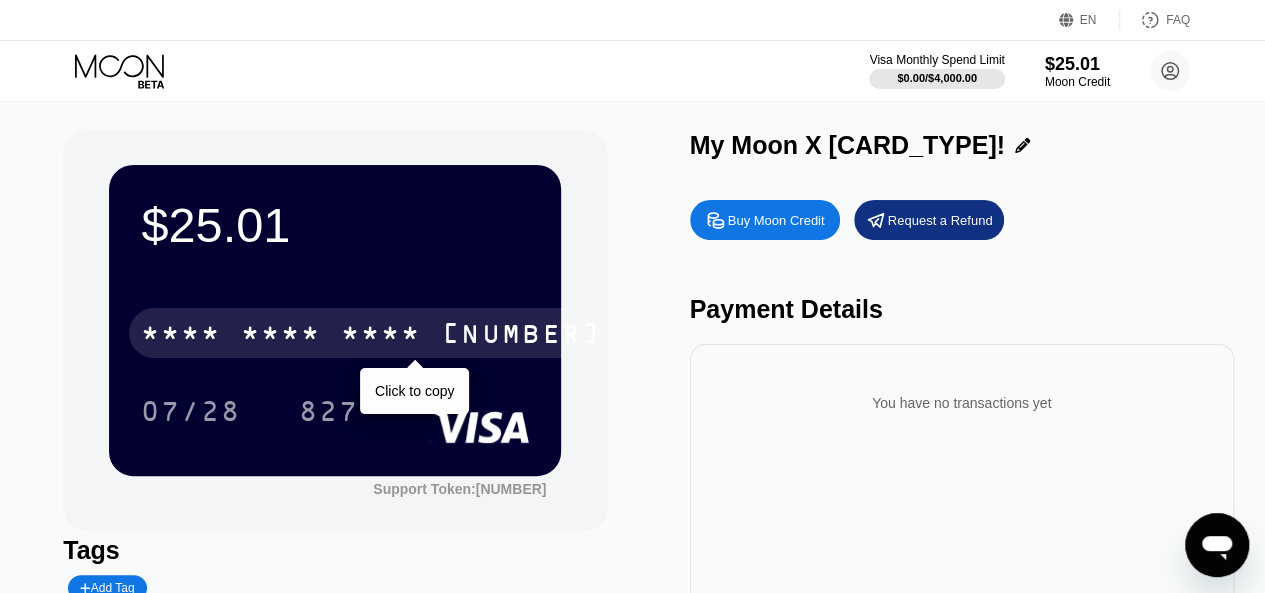 click on "* * * * * * * * * * * * 1412" at bounding box center [371, 333] 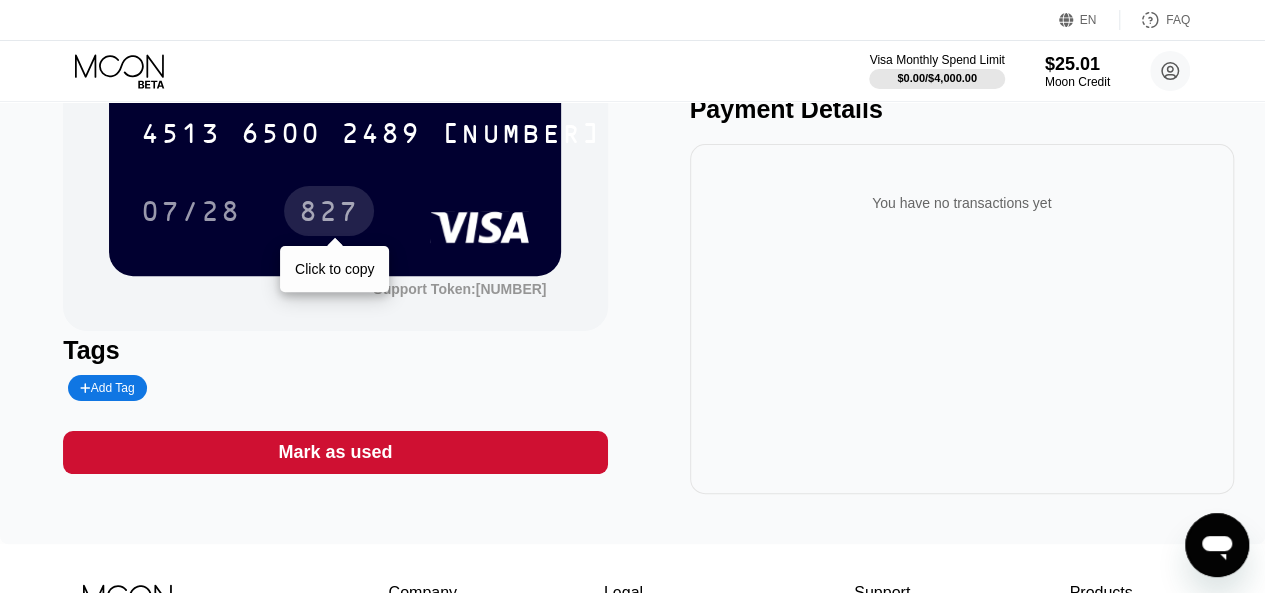 scroll, scrollTop: 0, scrollLeft: 0, axis: both 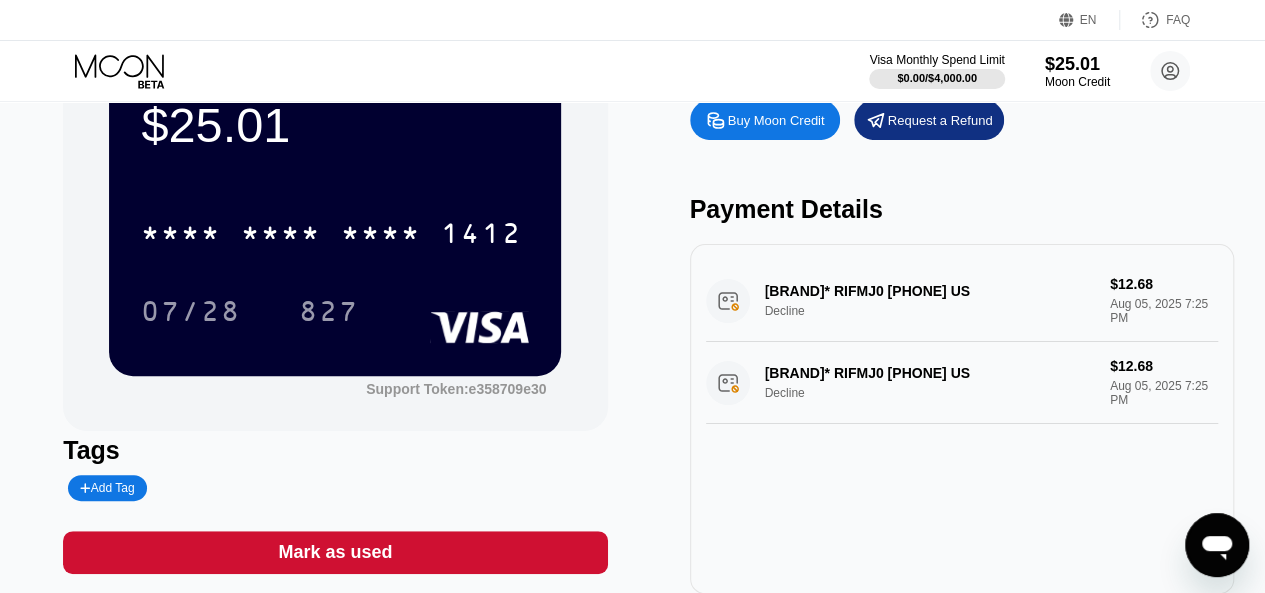 drag, startPoint x: 760, startPoint y: 311, endPoint x: 733, endPoint y: 310, distance: 27.018513 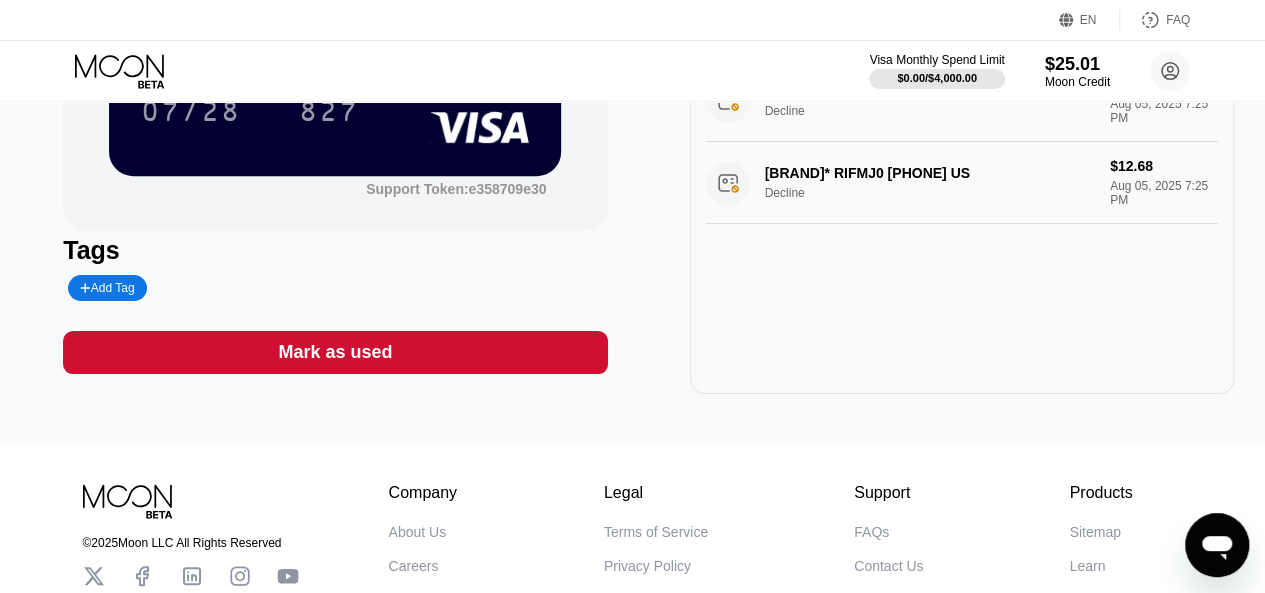 scroll, scrollTop: 0, scrollLeft: 0, axis: both 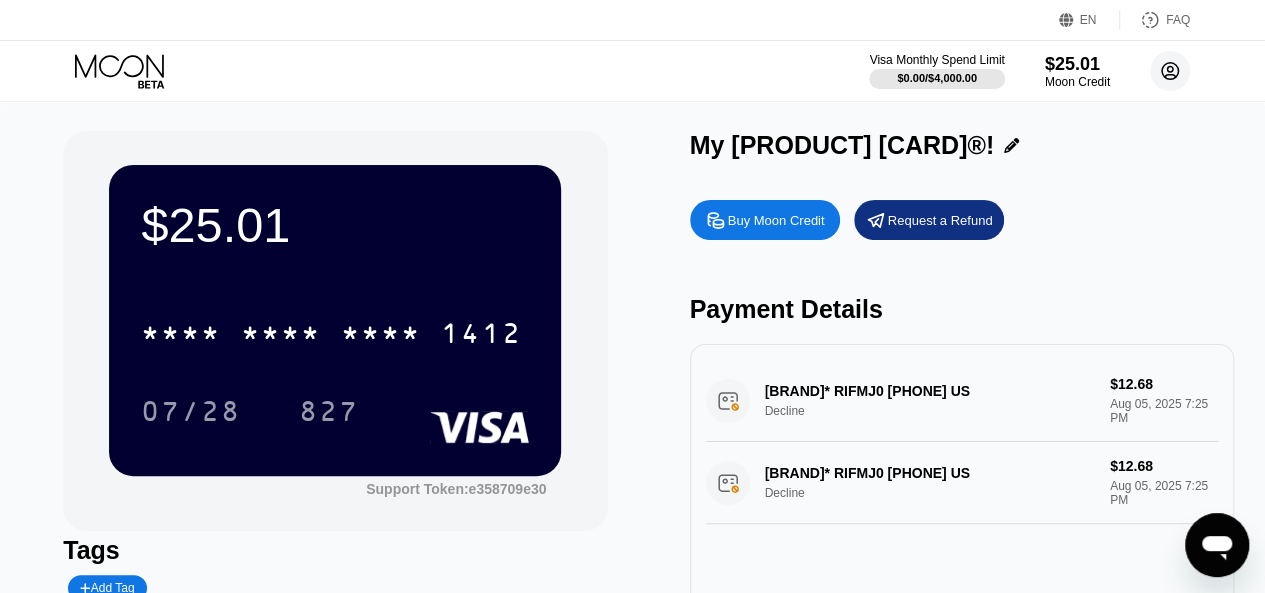click 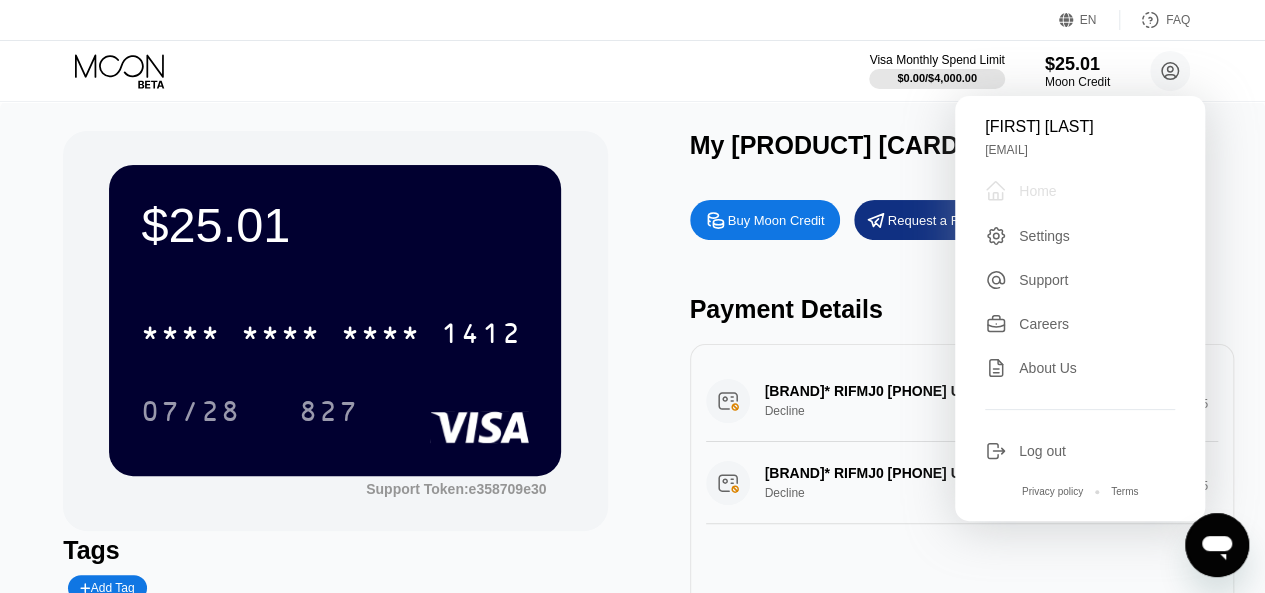 click on "Home" at bounding box center (1037, 191) 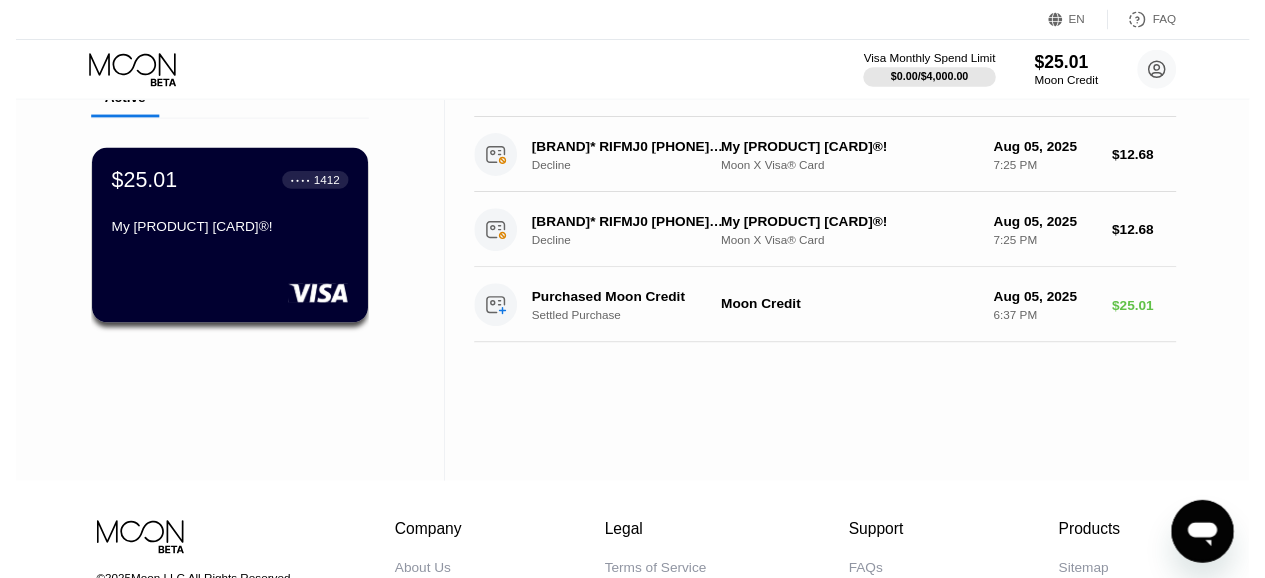 scroll, scrollTop: 0, scrollLeft: 0, axis: both 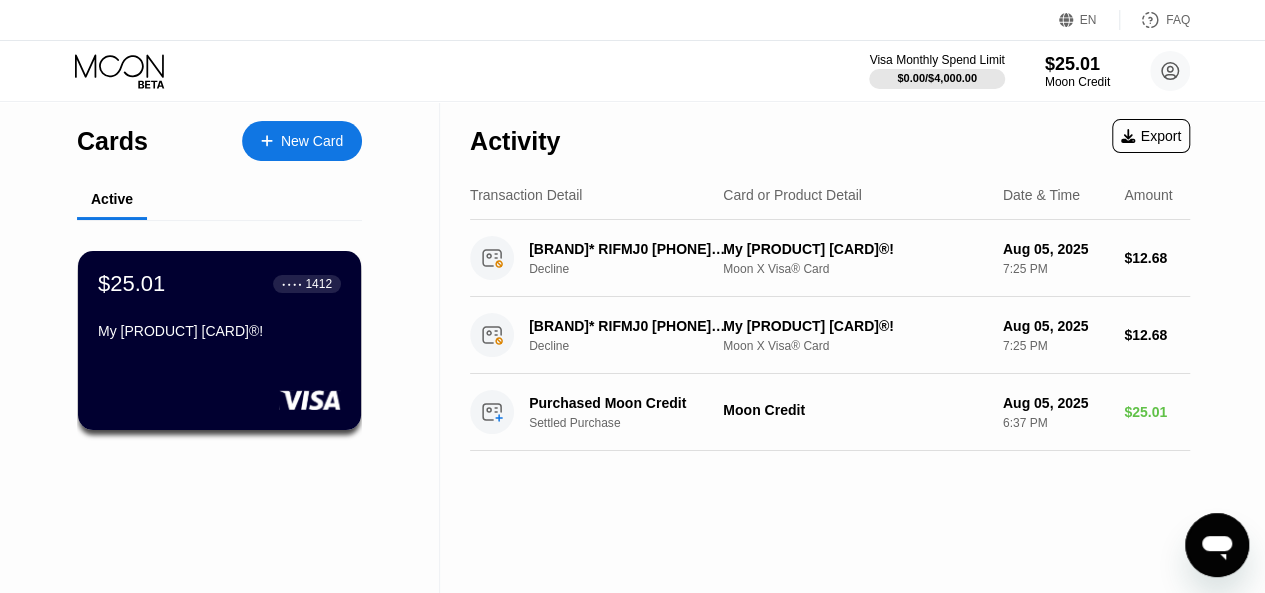 click on "New Card" at bounding box center (312, 141) 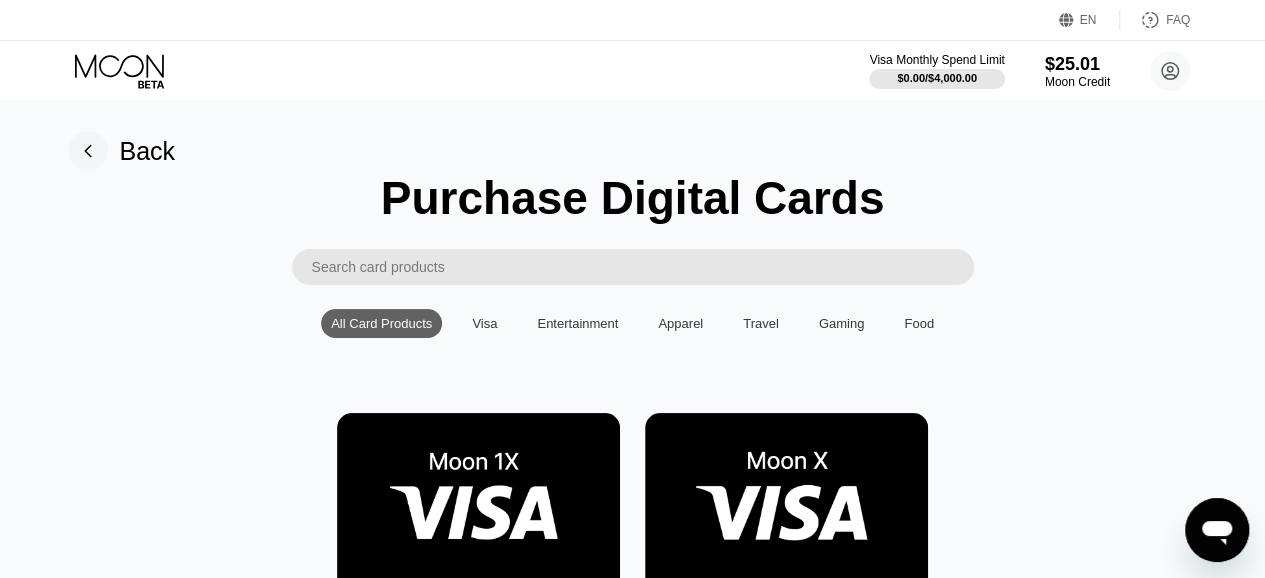 drag, startPoint x: 482, startPoint y: 318, endPoint x: 492, endPoint y: 335, distance: 19.723083 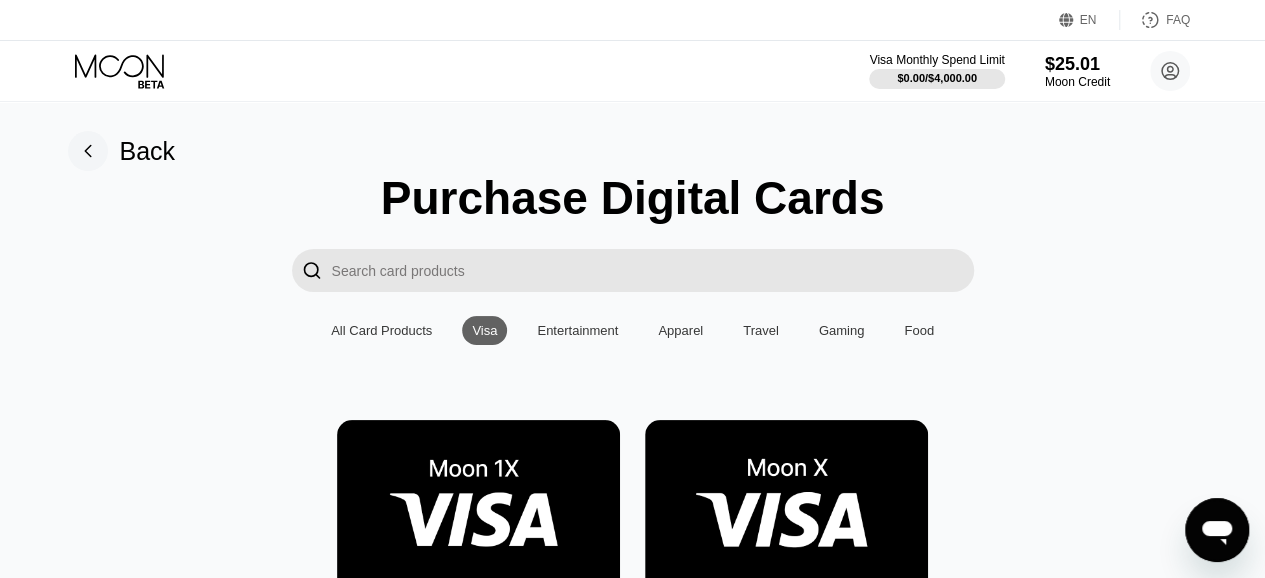 click on "Visa" at bounding box center [484, 330] 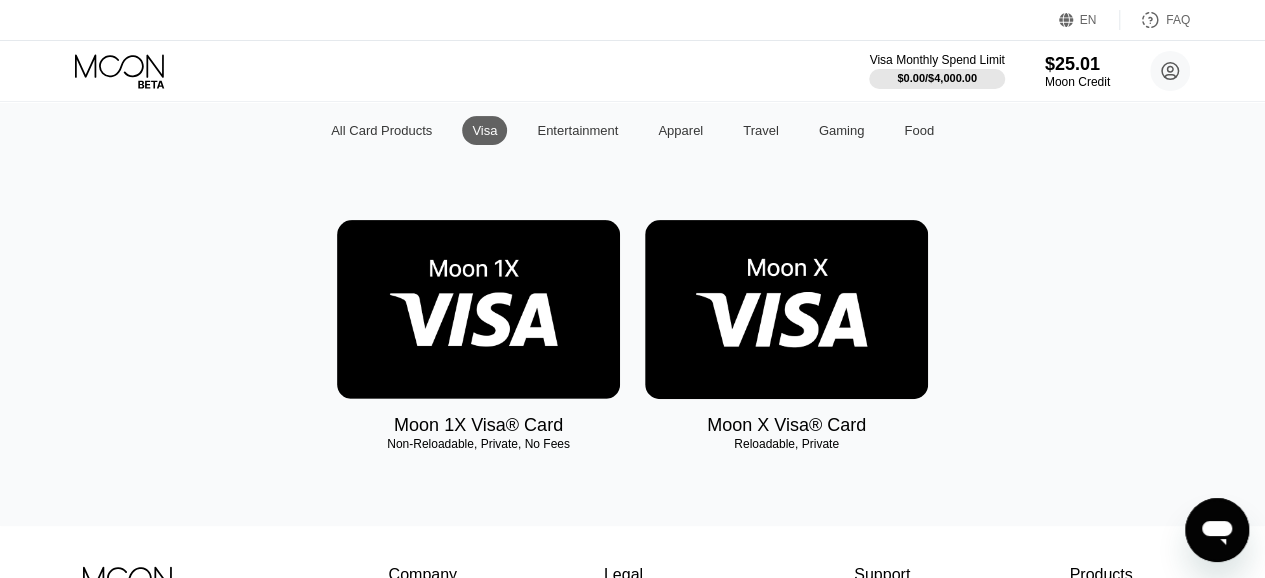 scroll, scrollTop: 0, scrollLeft: 0, axis: both 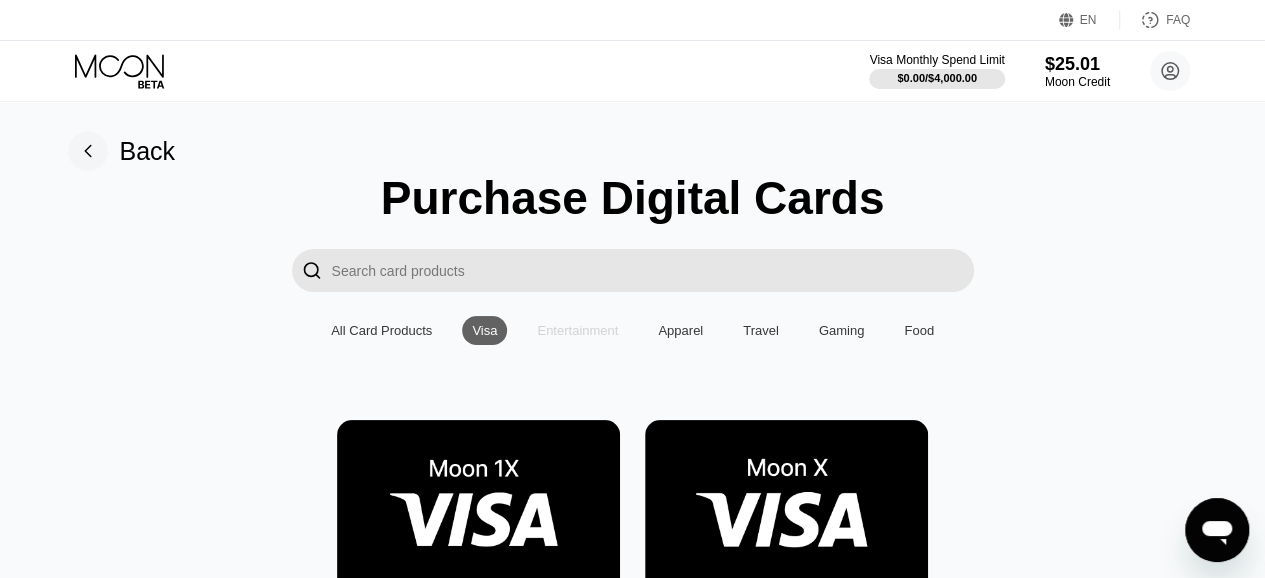 click on "Entertainment" at bounding box center (577, 330) 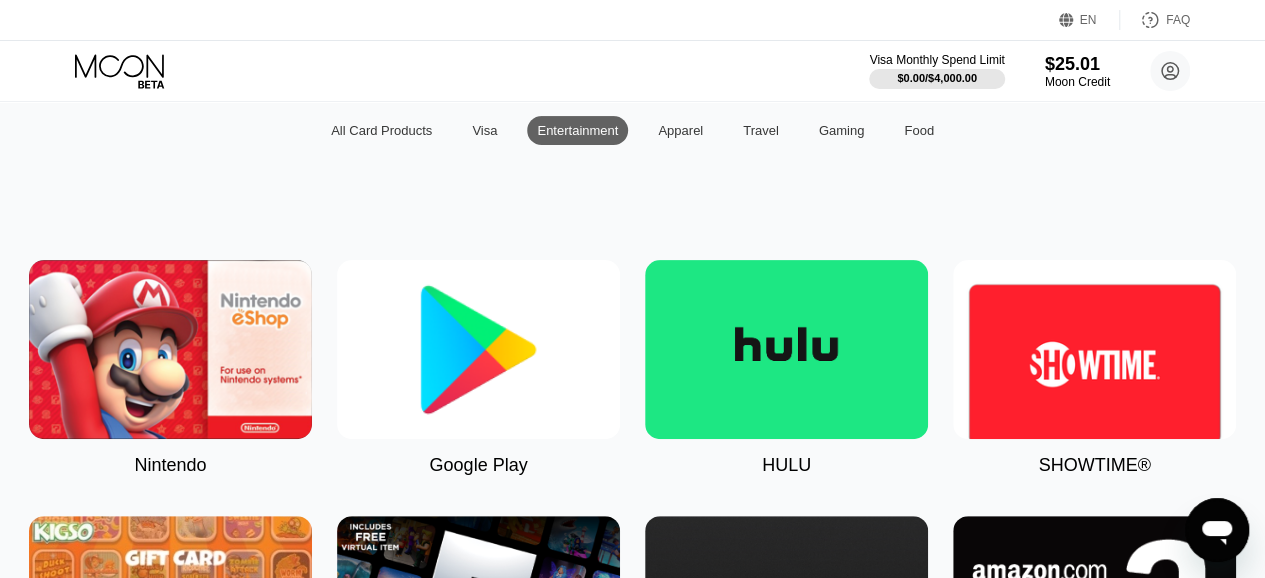scroll, scrollTop: 100, scrollLeft: 0, axis: vertical 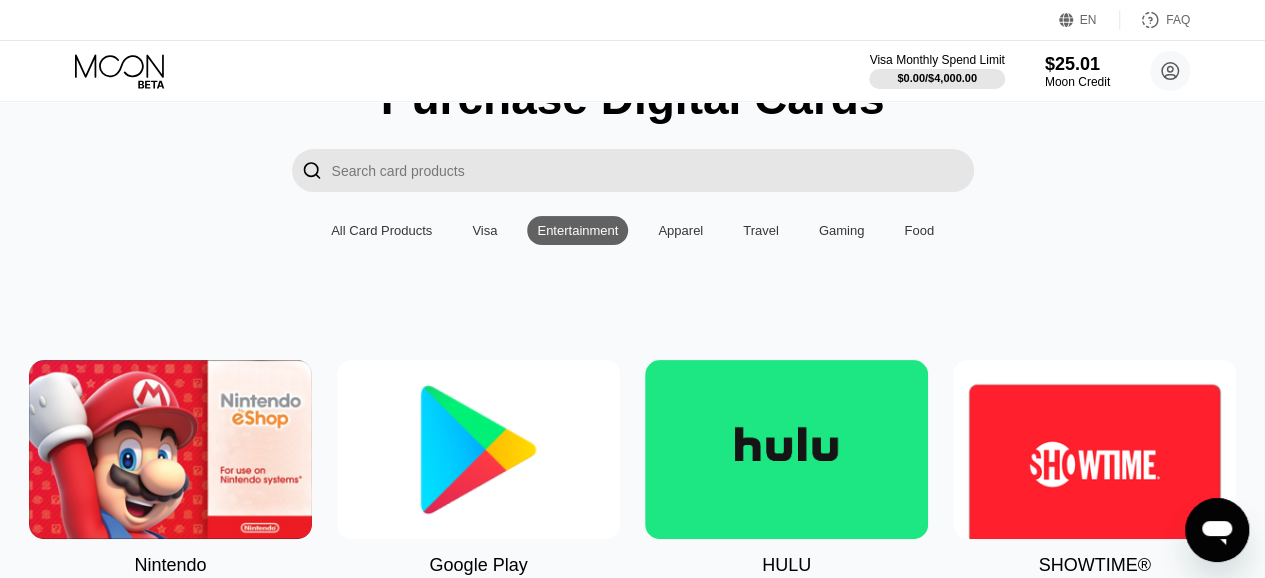 click on "Food" at bounding box center (919, 230) 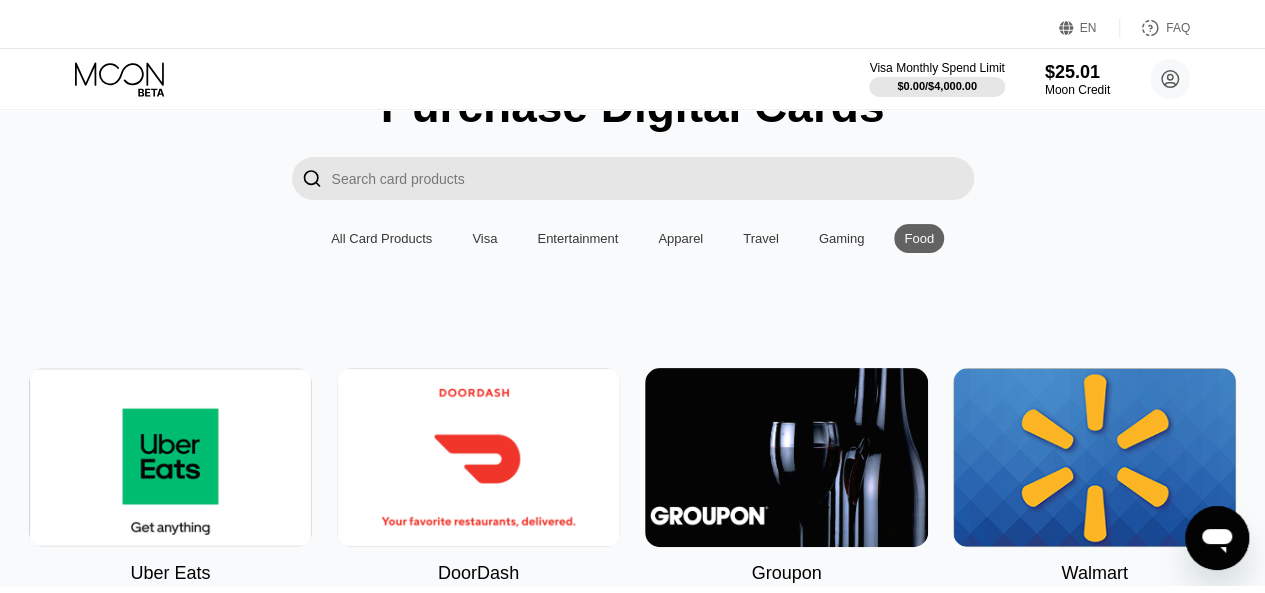 scroll, scrollTop: 0, scrollLeft: 0, axis: both 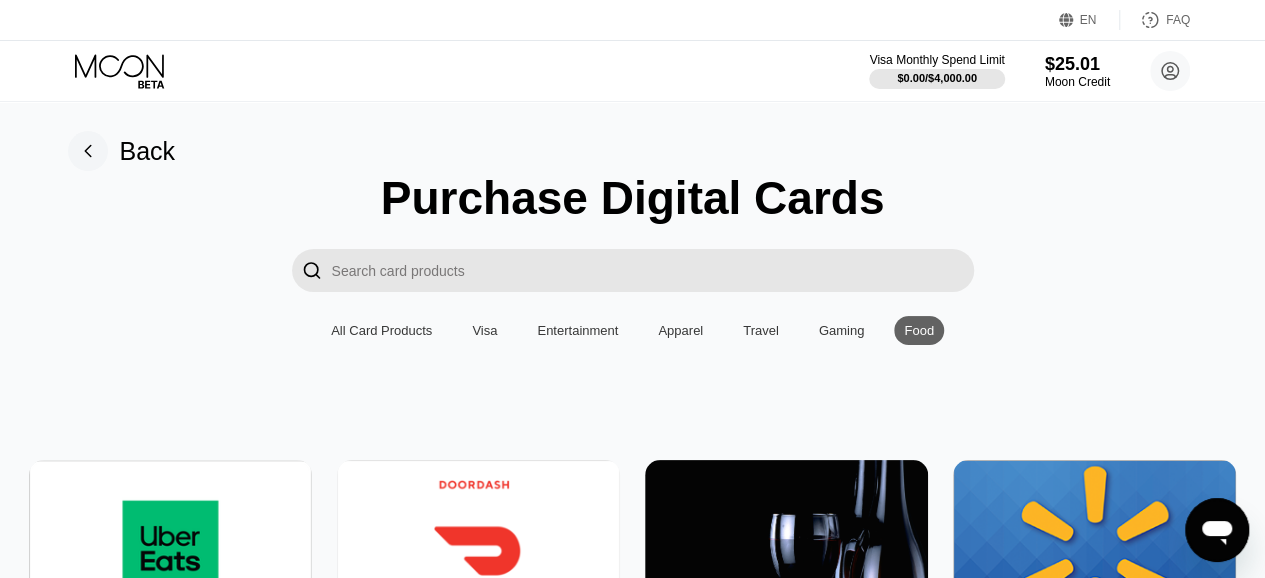 click 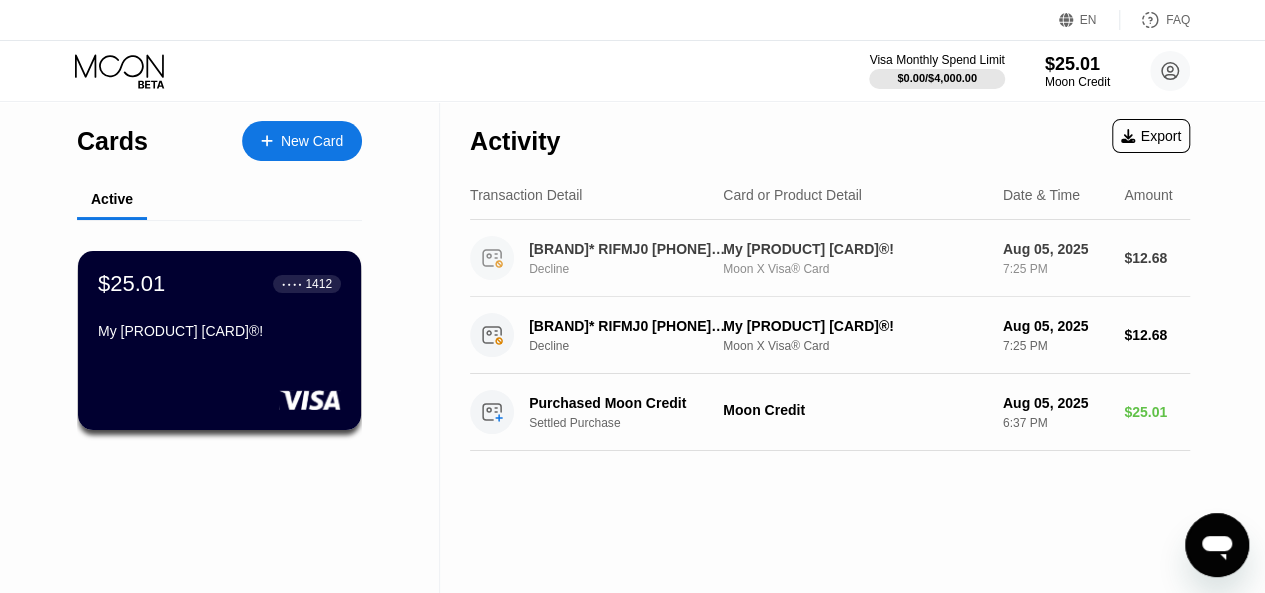 click on "Moon X Visa® Card" at bounding box center (855, 269) 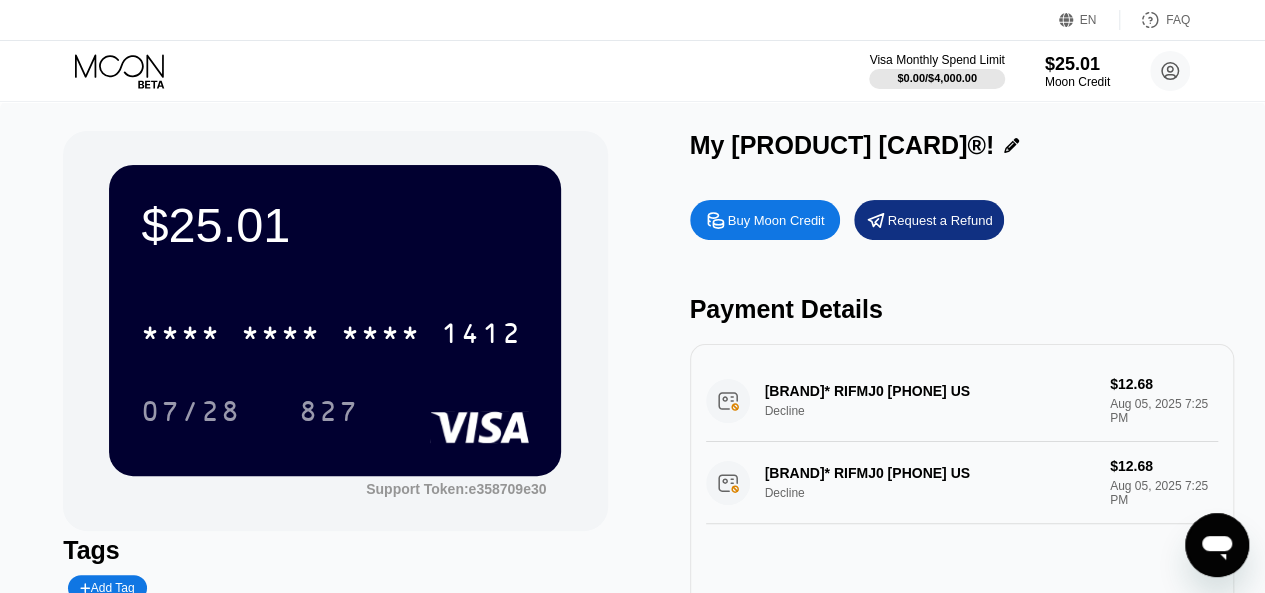 scroll, scrollTop: 100, scrollLeft: 0, axis: vertical 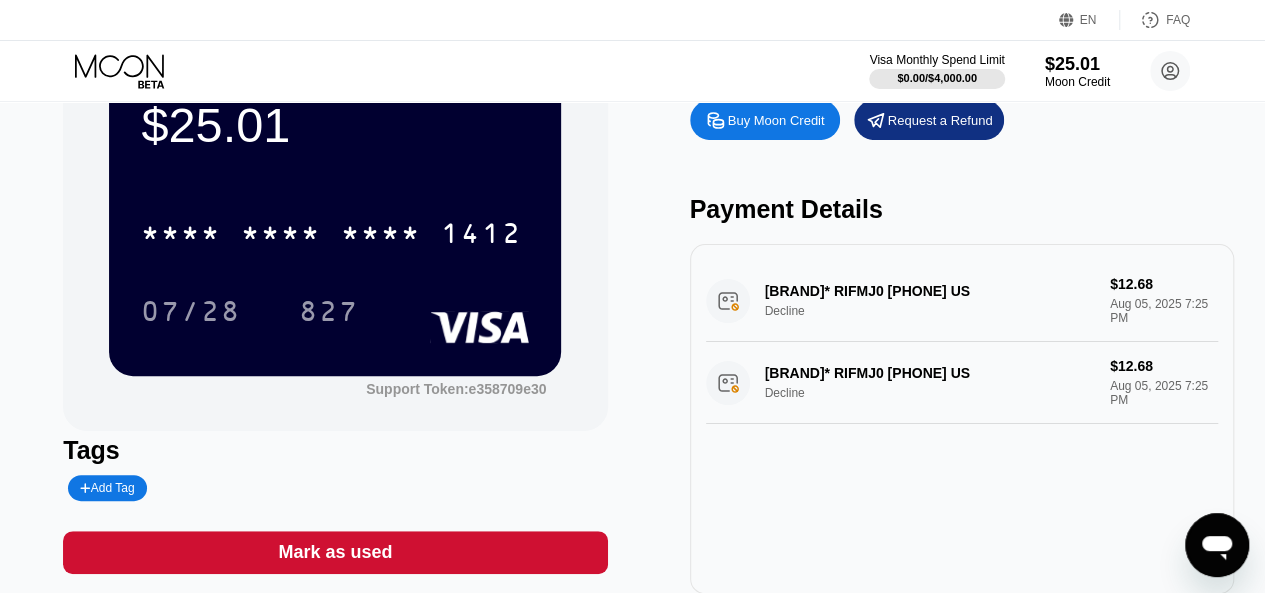 drag, startPoint x: 847, startPoint y: 307, endPoint x: 863, endPoint y: 309, distance: 16.124516 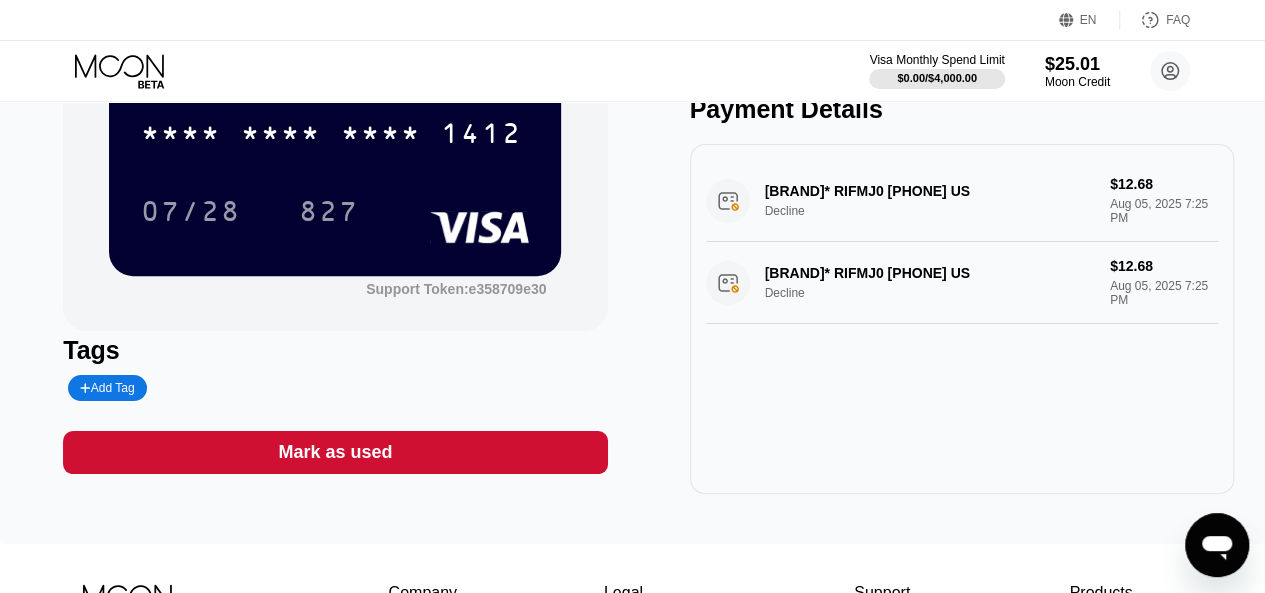 click at bounding box center [1217, 545] 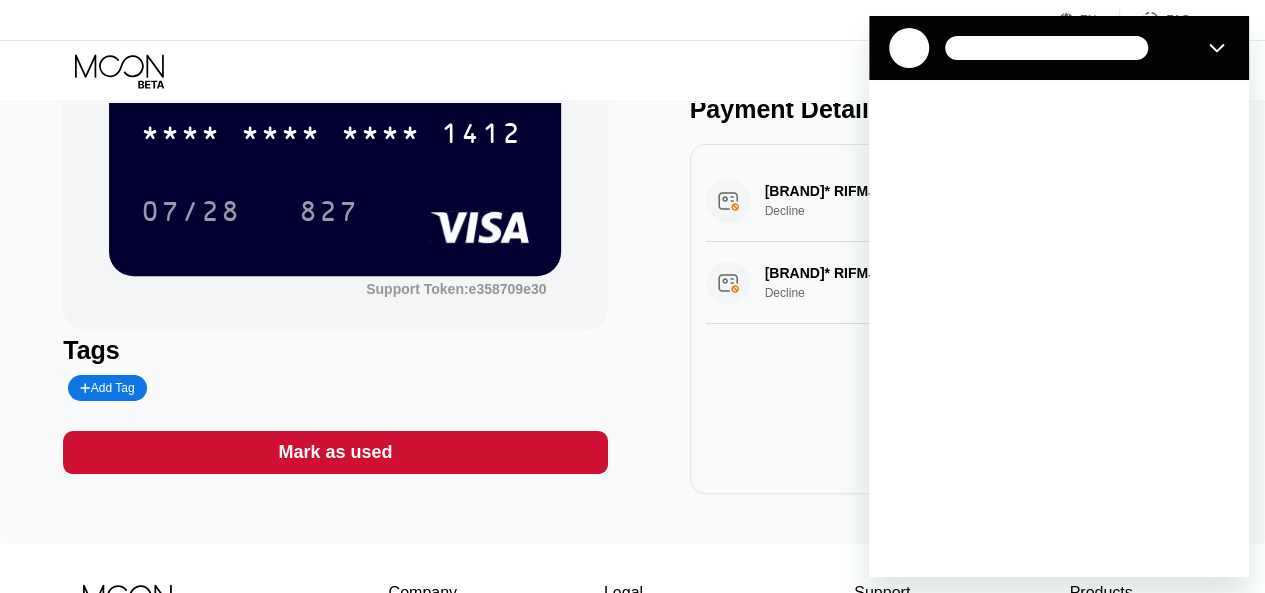 scroll, scrollTop: 0, scrollLeft: 0, axis: both 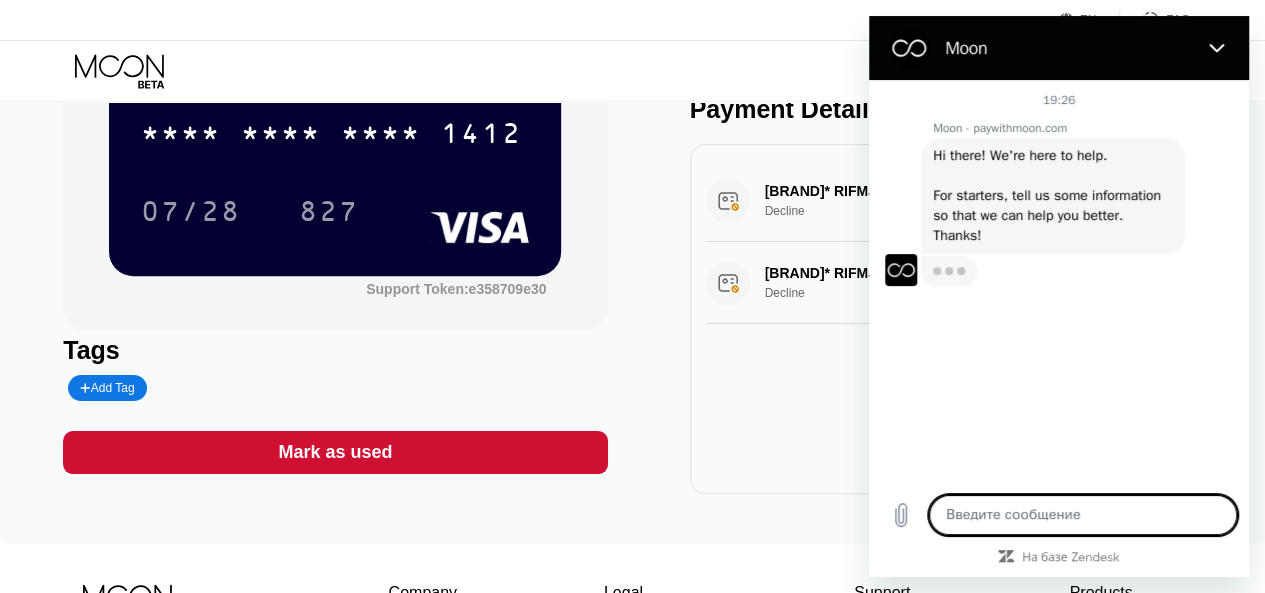 type on "x" 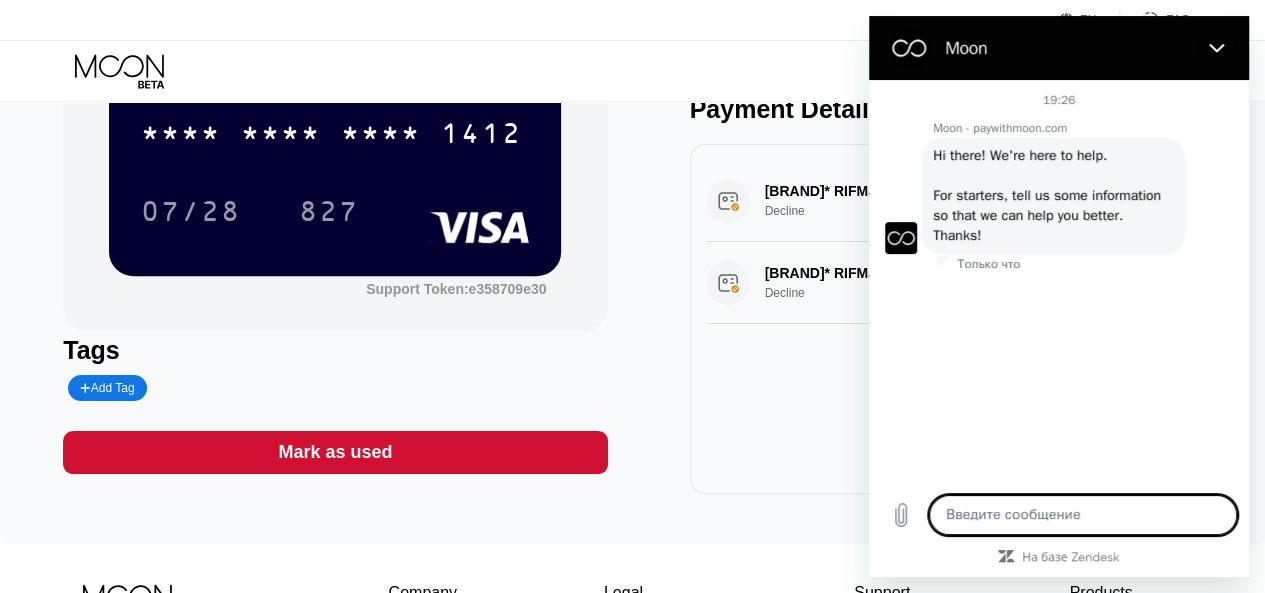 click at bounding box center [1083, 515] 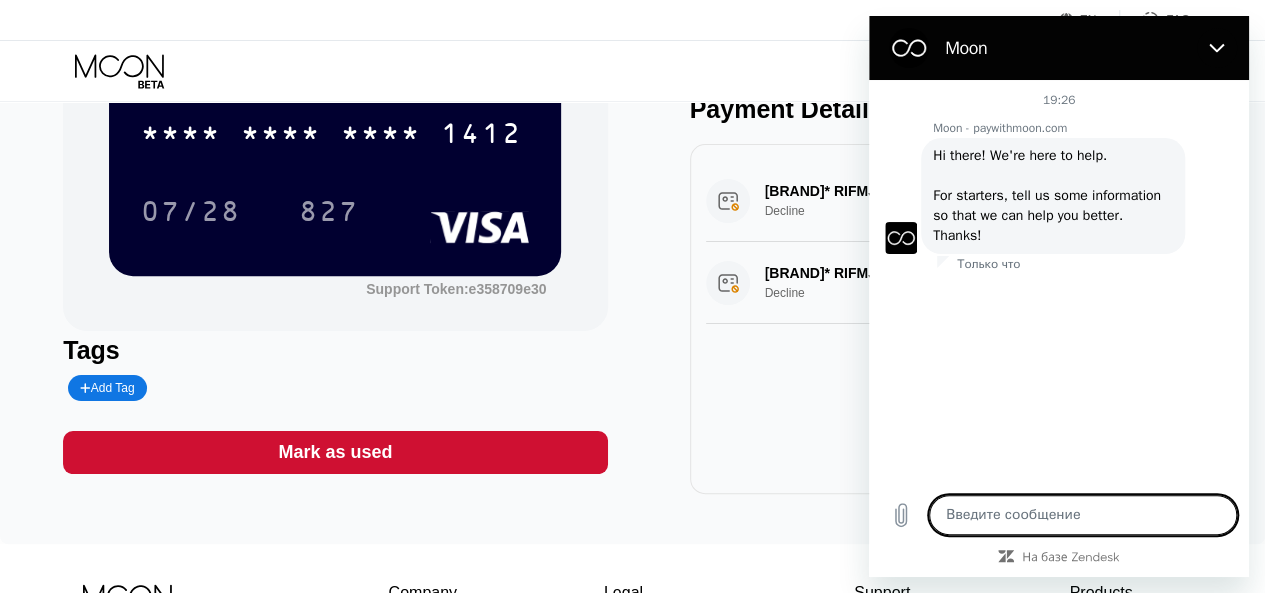 type on "h" 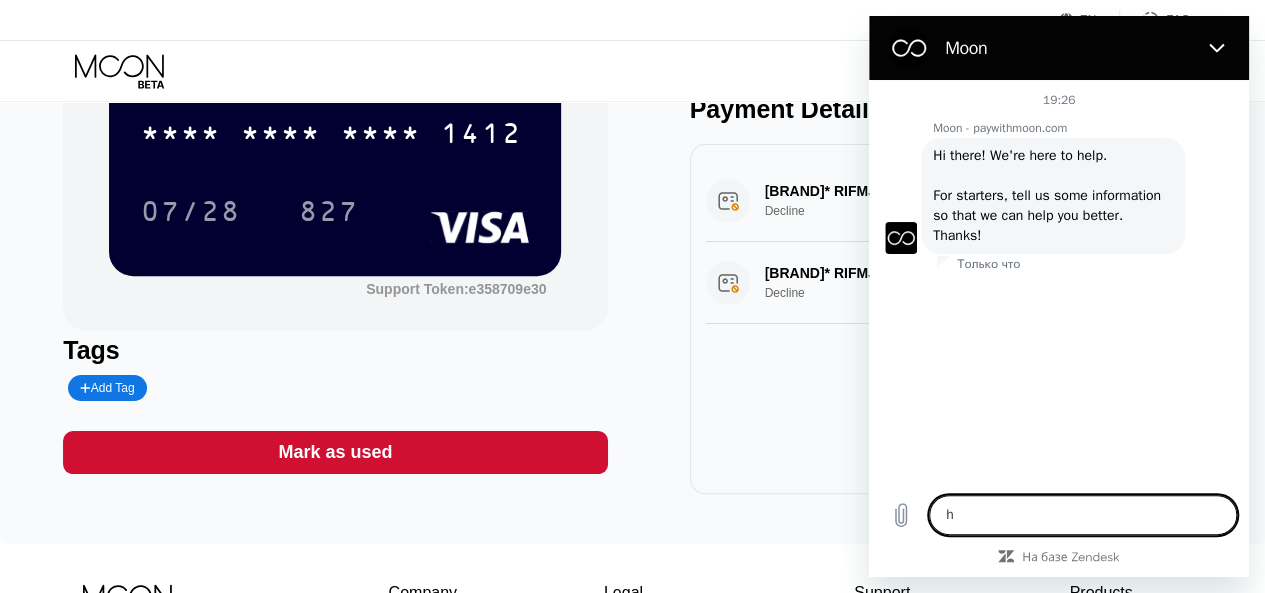 type on "x" 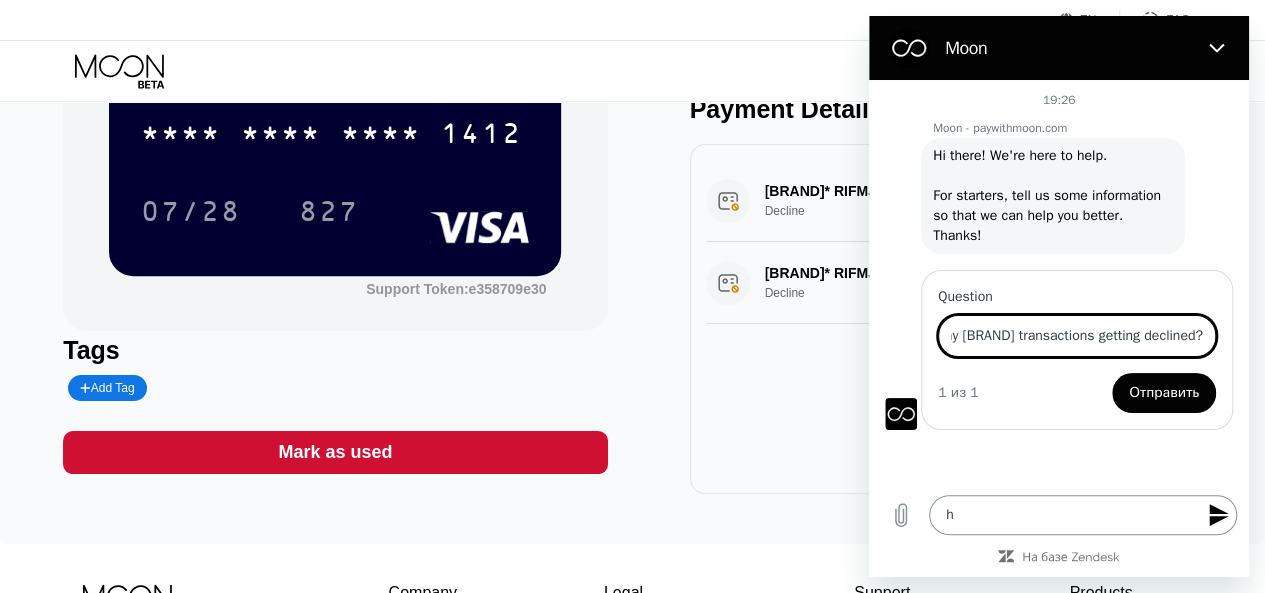 scroll, scrollTop: 0, scrollLeft: 75, axis: horizontal 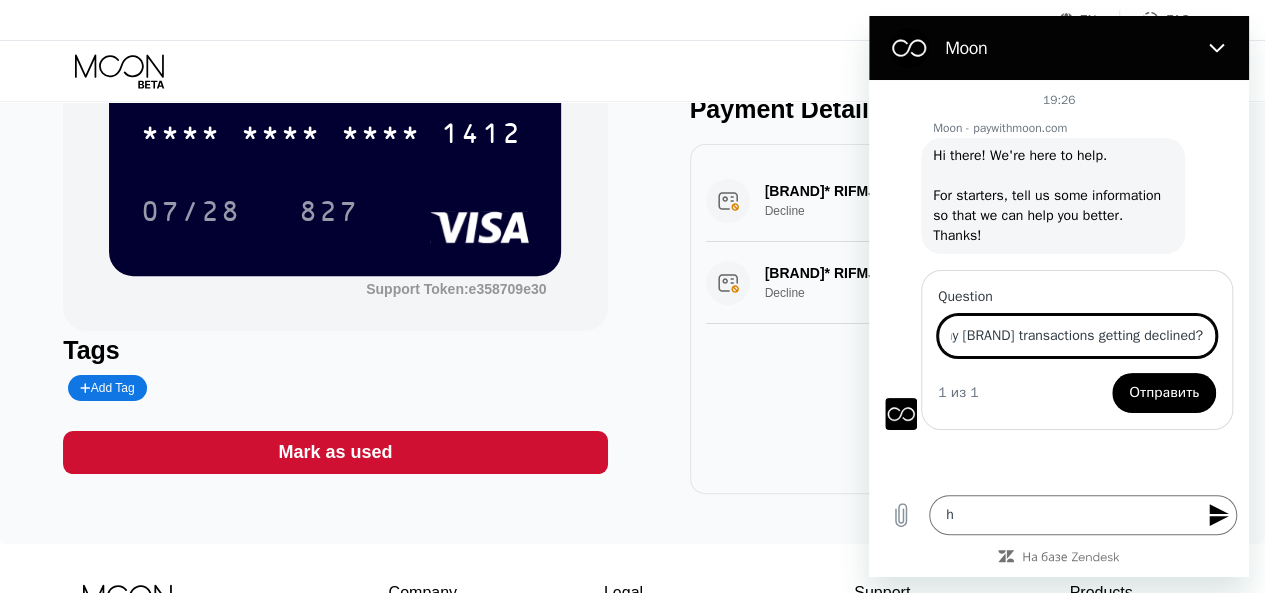 type on "Hello, why namecheap transactions getting declined?" 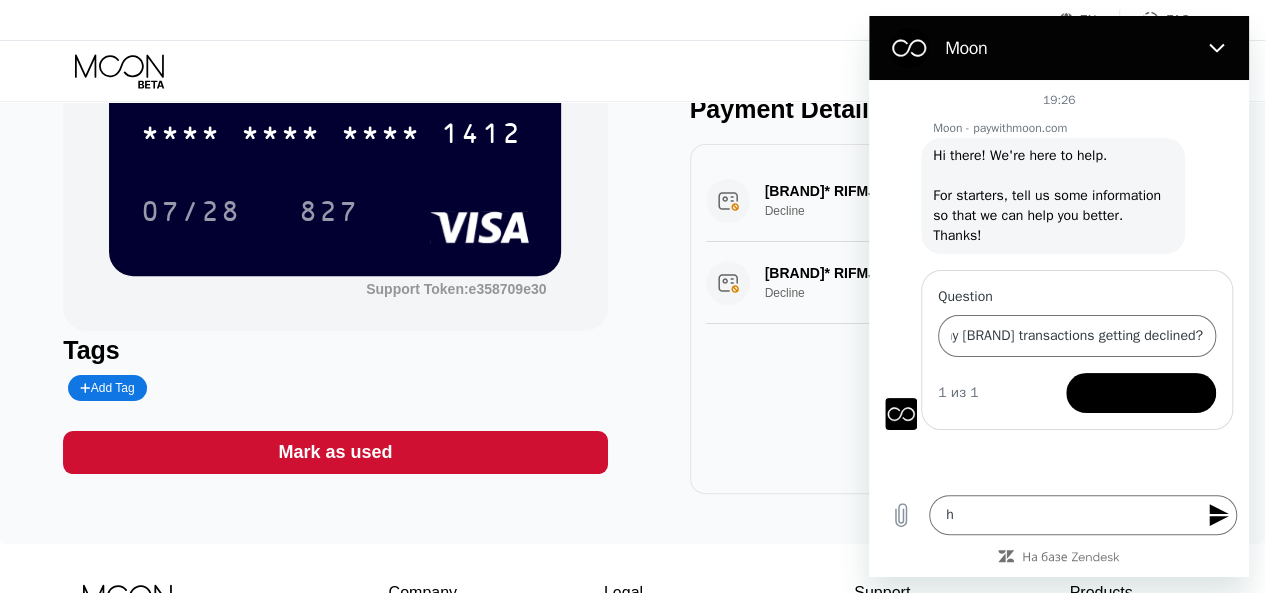 scroll, scrollTop: 0, scrollLeft: 0, axis: both 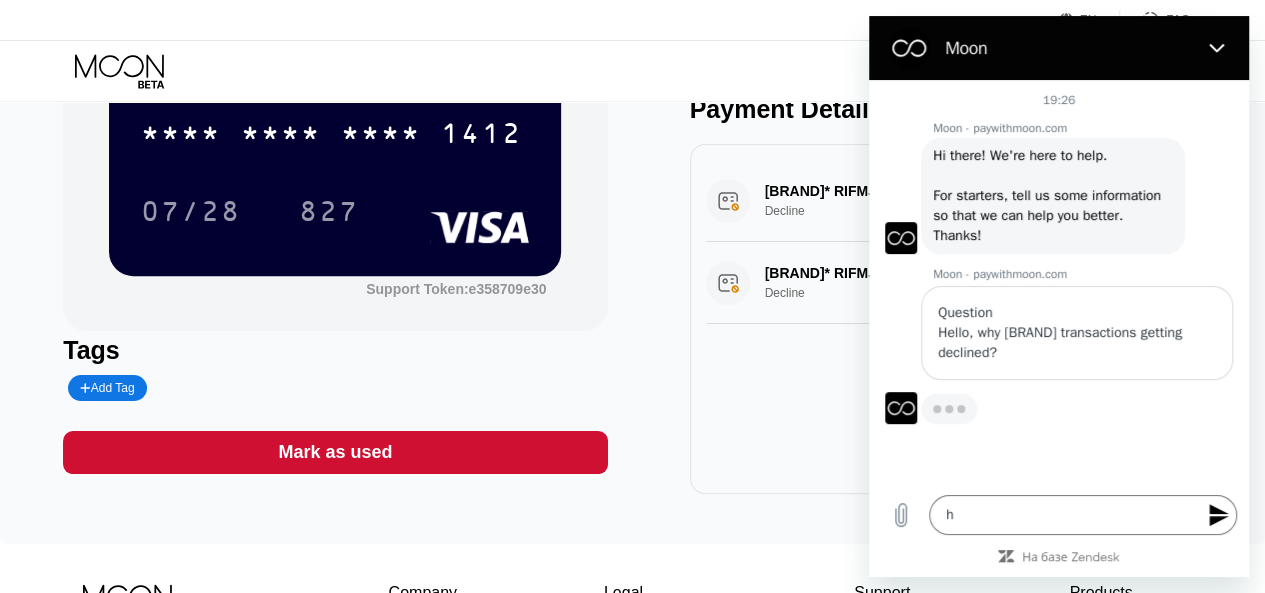 type on "x" 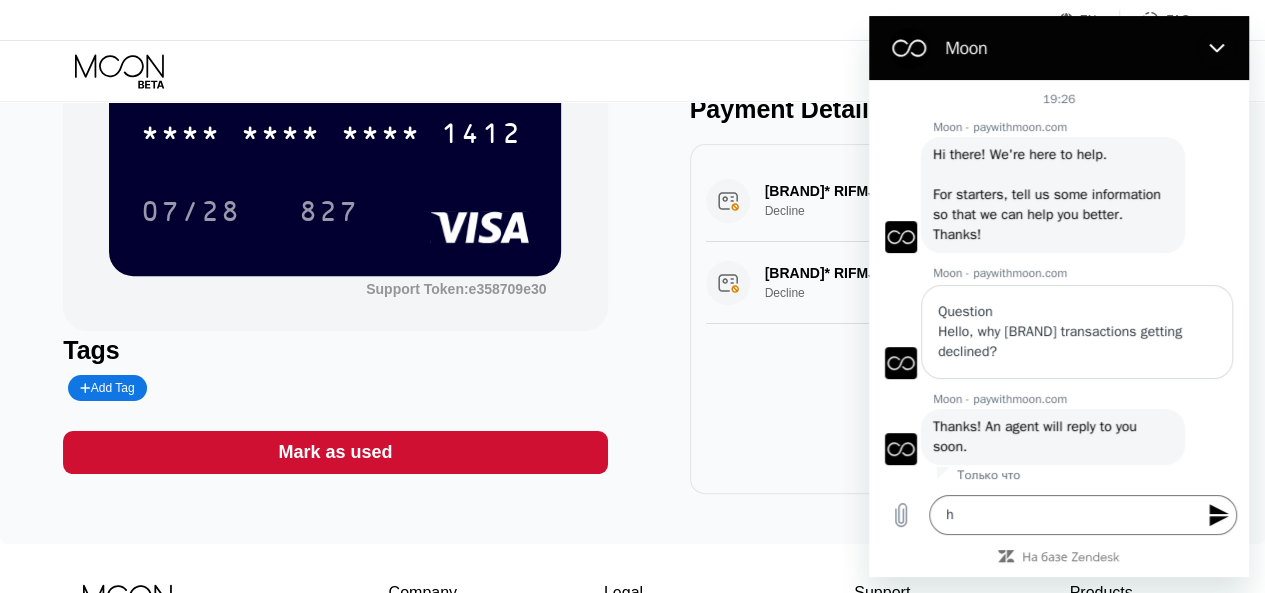 click on "NAME-CHEAP.COM* RIFMJ0   +13233752822 US Decline $12.68 Aug 05, 2025 7:25 PM NAME-CHEAP.COM* RIFMJ0   +13233752822 US Decline $12.68 Aug 05, 2025 7:25 PM" at bounding box center (962, 319) 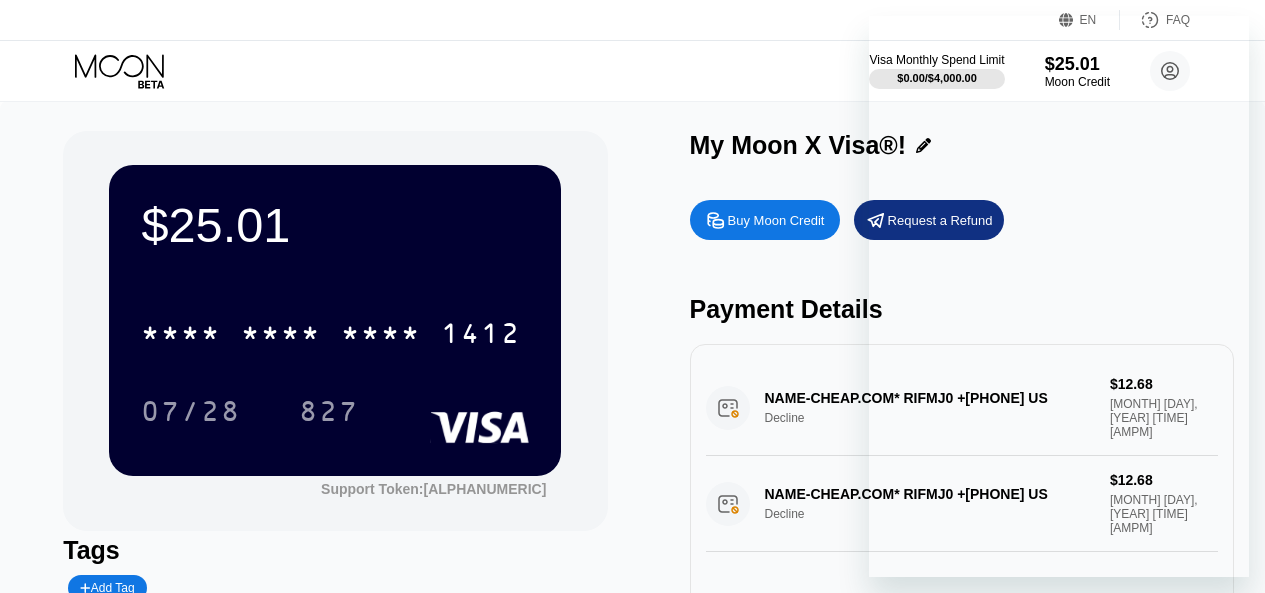 scroll, scrollTop: 200, scrollLeft: 0, axis: vertical 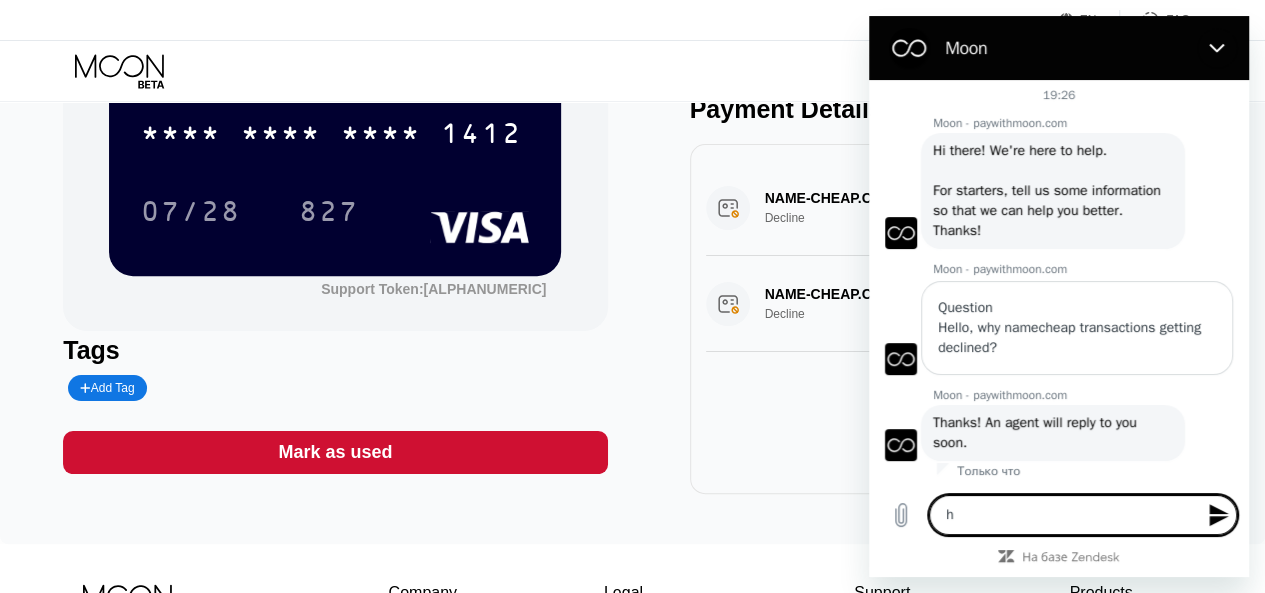 click on "h" at bounding box center (1083, 515) 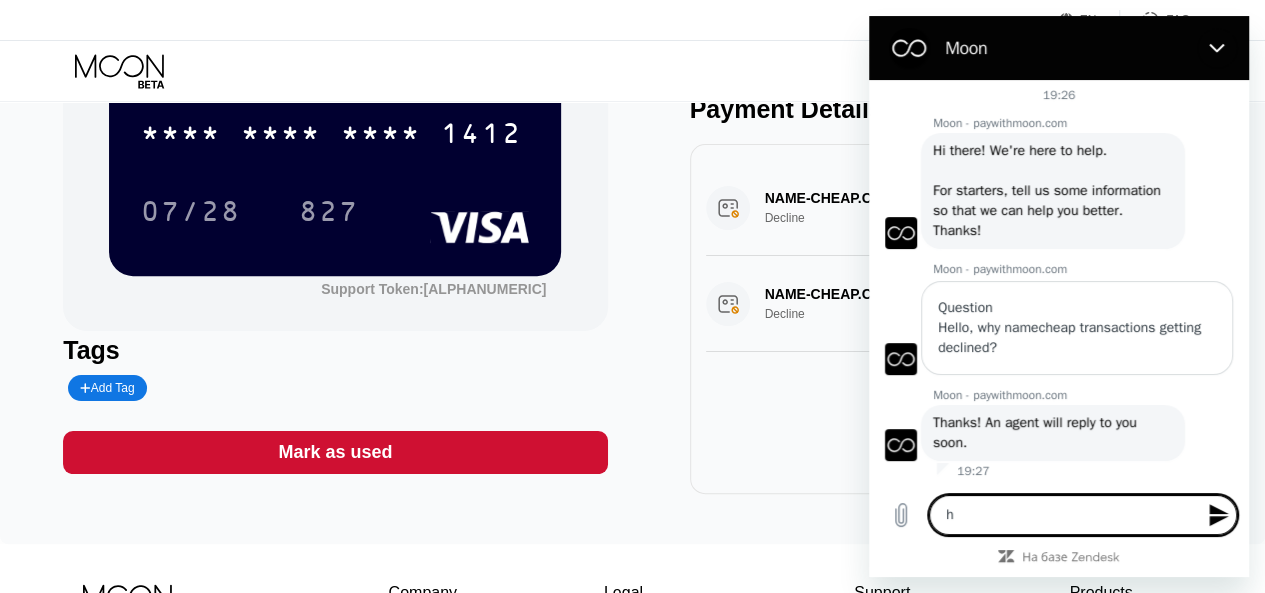 click on "h" at bounding box center (1083, 515) 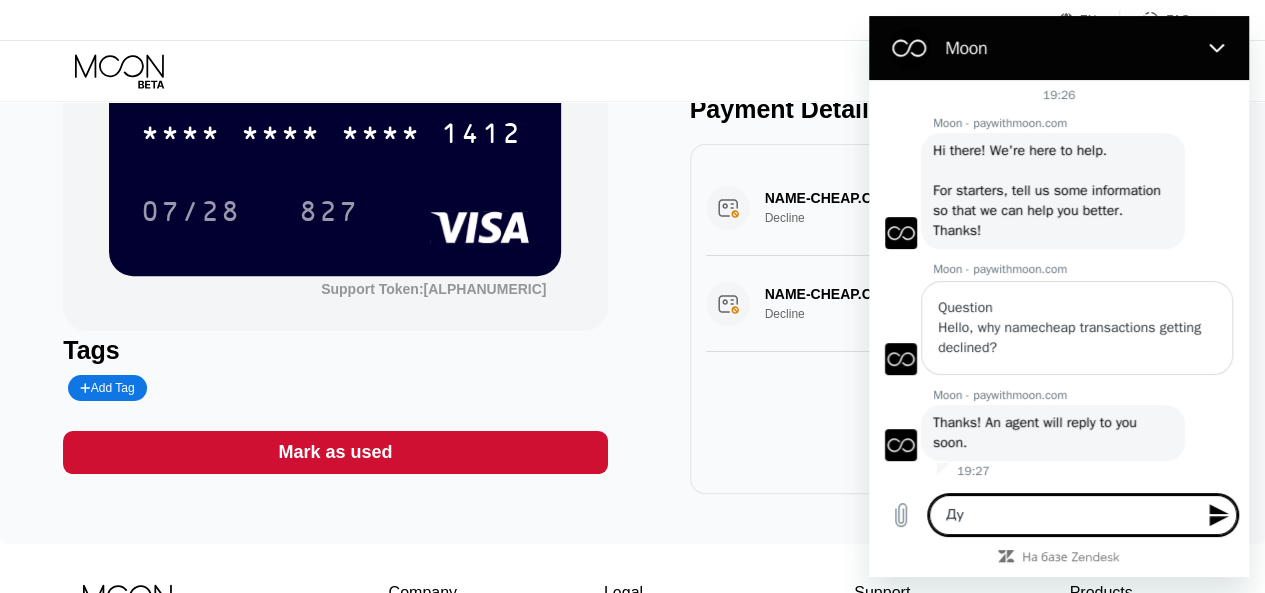 type on "Д" 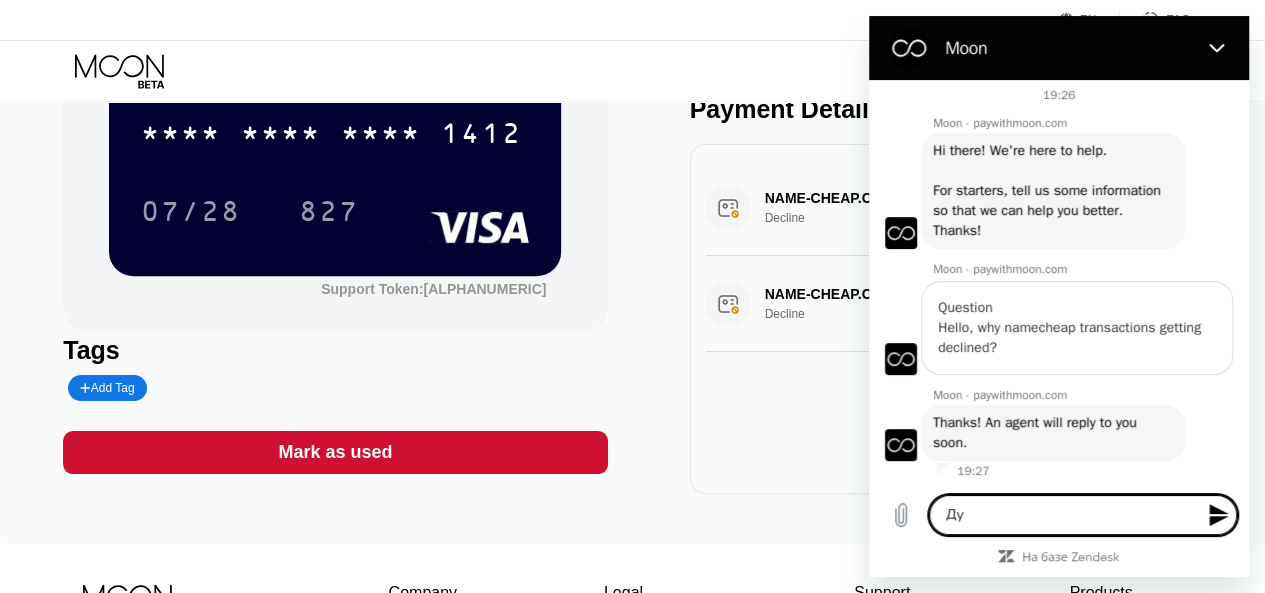 type on "Д" 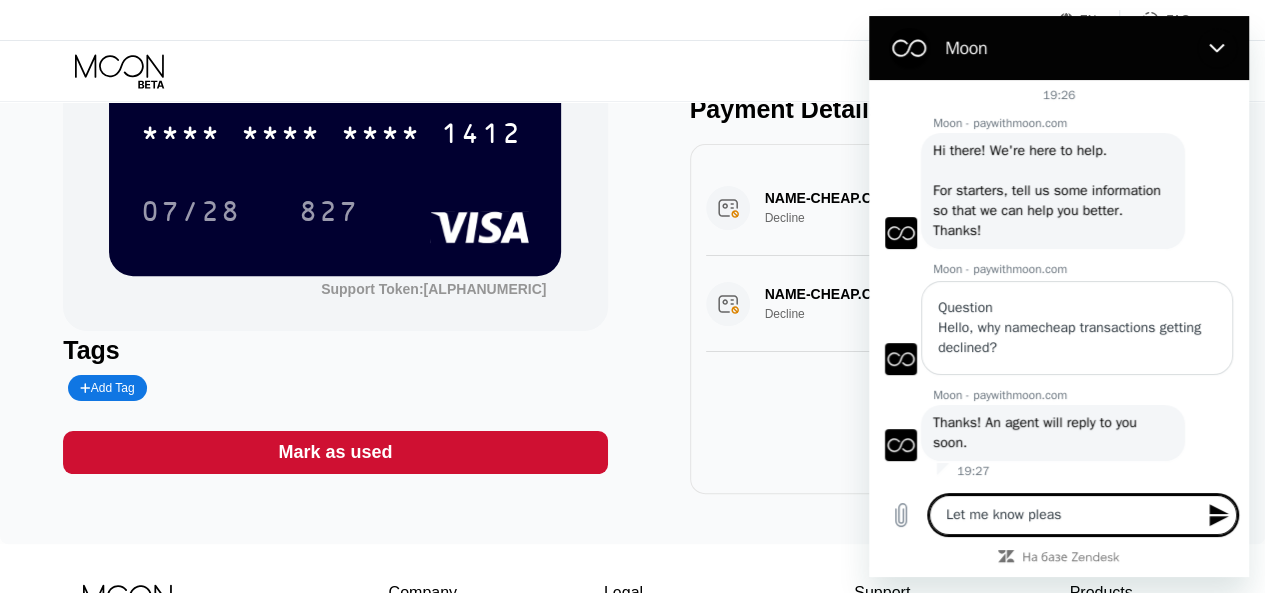 type on "Let me know please" 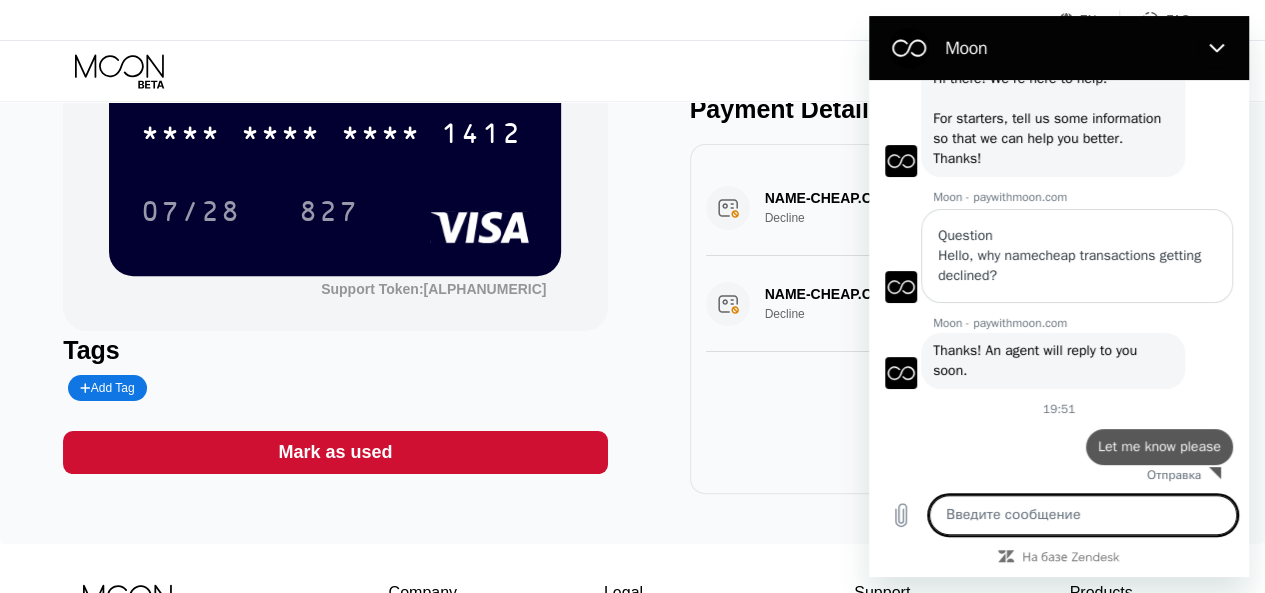 scroll, scrollTop: 81, scrollLeft: 0, axis: vertical 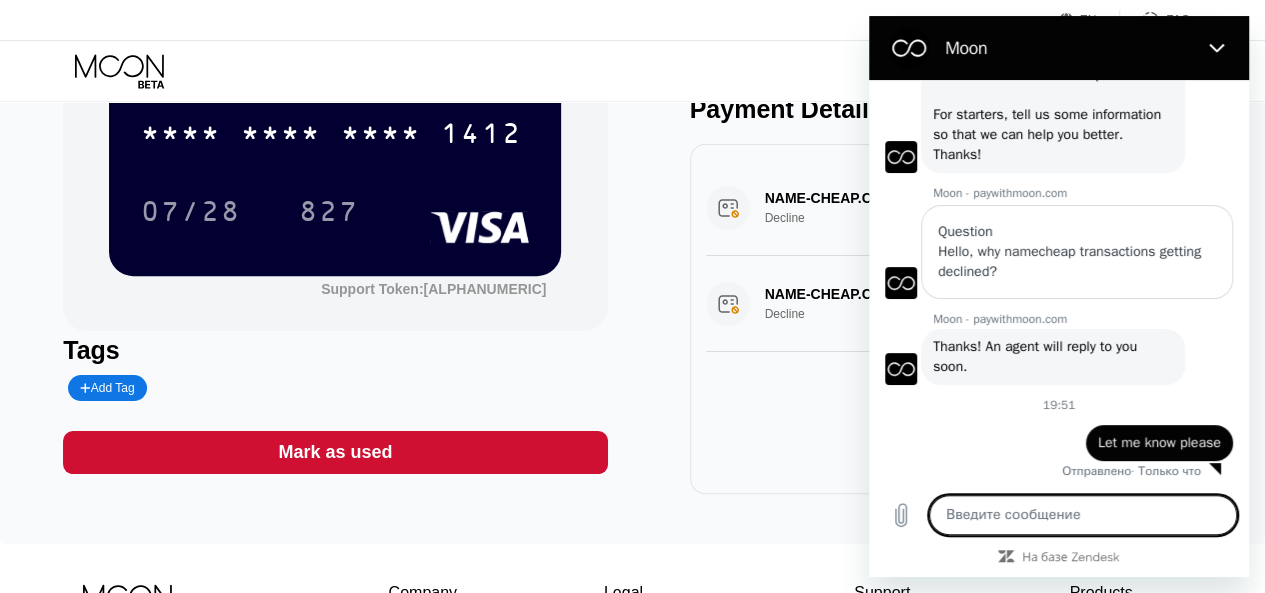 type 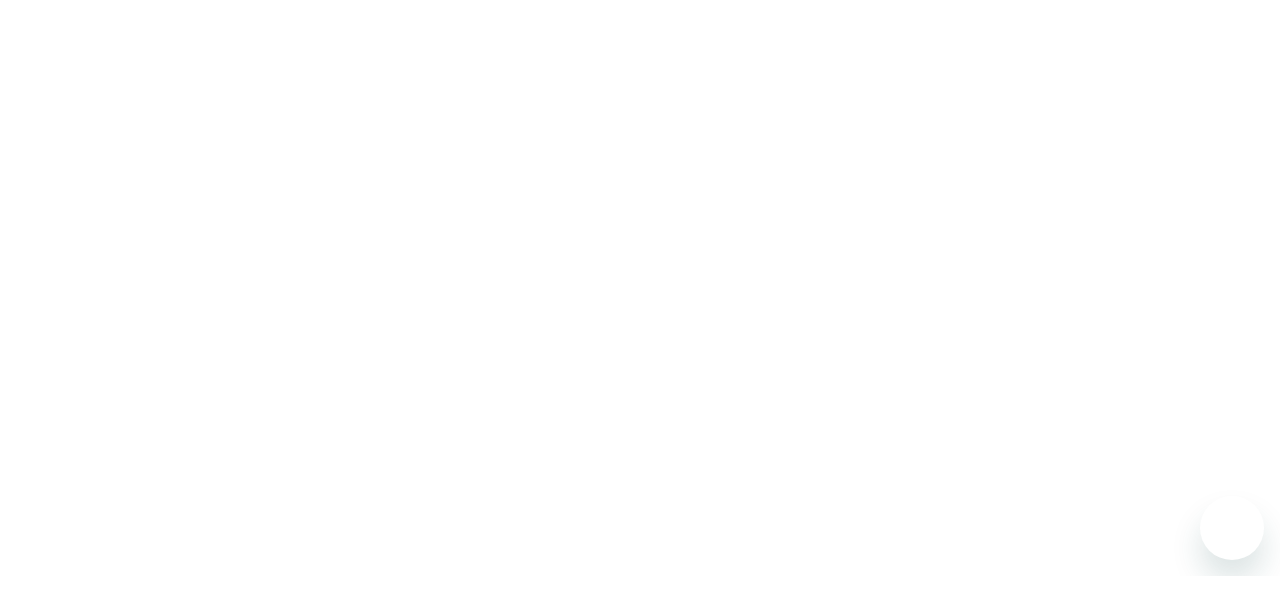 scroll, scrollTop: 0, scrollLeft: 0, axis: both 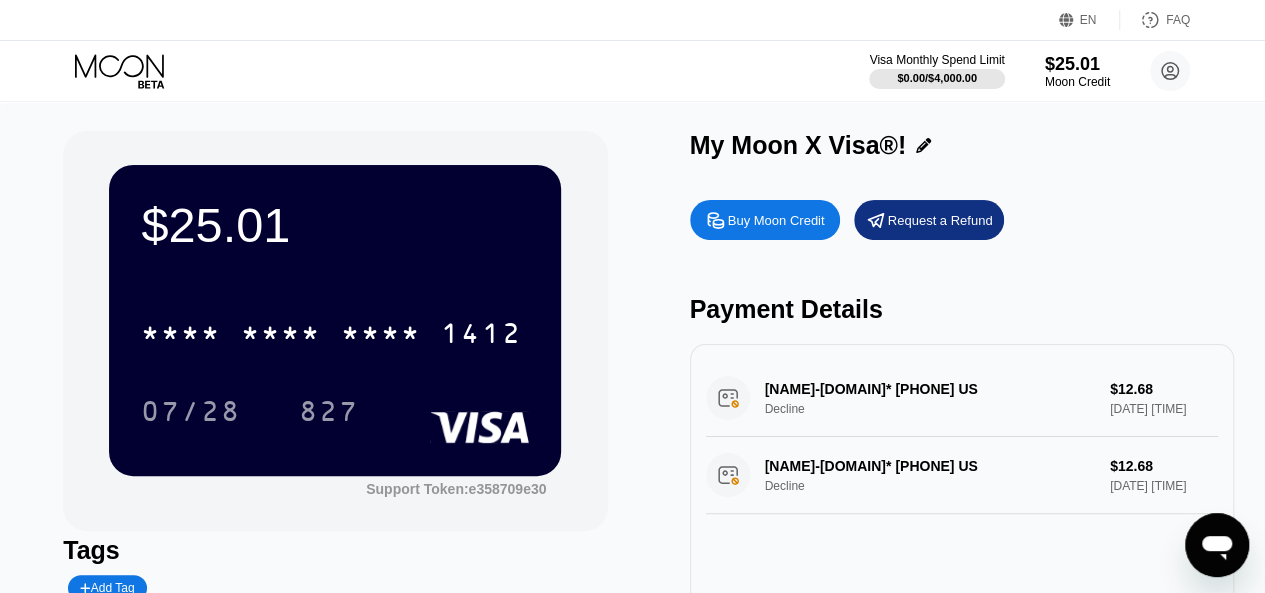 click on "[CARD]" at bounding box center [335, 327] 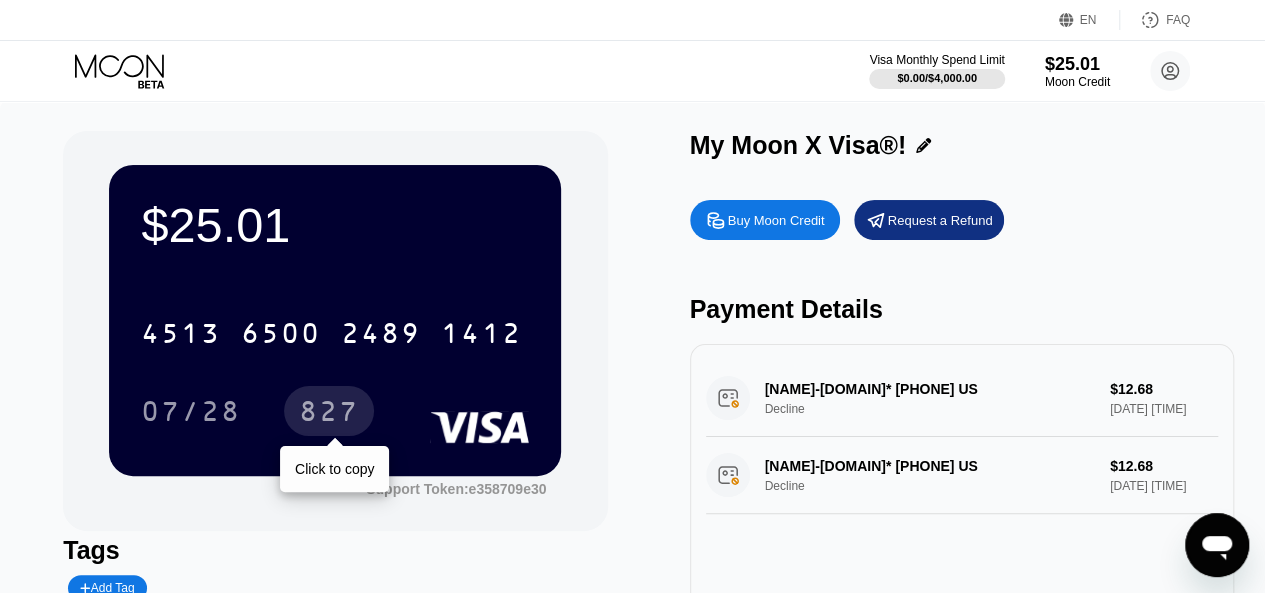 drag, startPoint x: 357, startPoint y: 411, endPoint x: 404, endPoint y: 386, distance: 53.235325 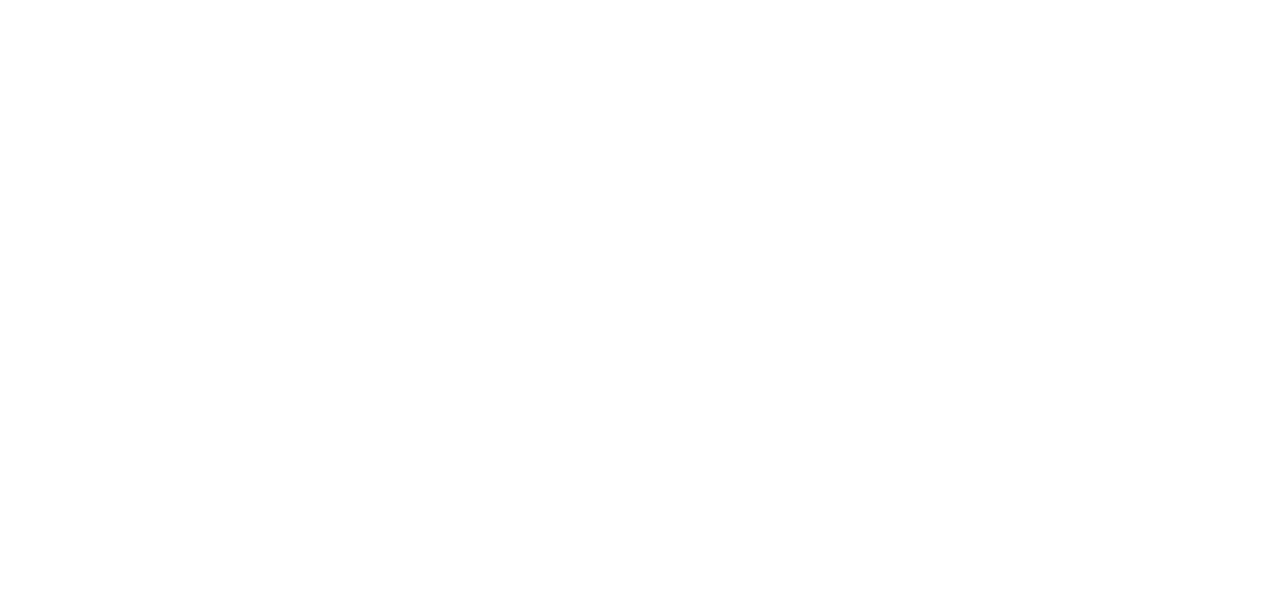 scroll, scrollTop: 0, scrollLeft: 0, axis: both 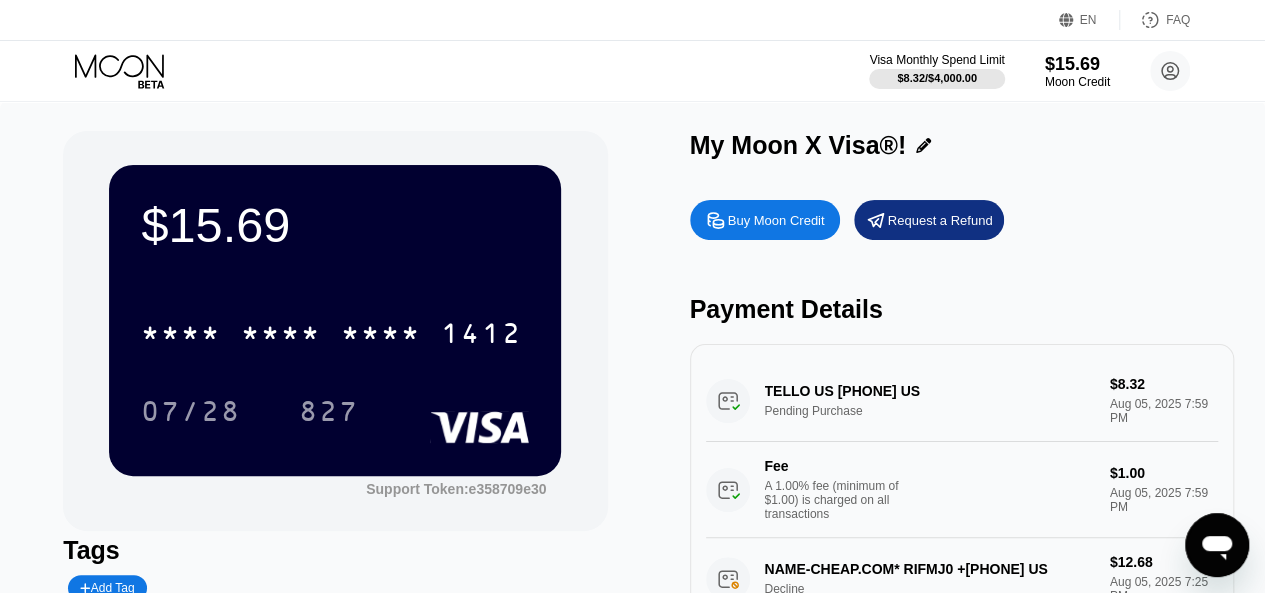 click on "TELLO US                 8663770294   US Pending Purchase $8.32 Aug 05, 2025 7:59 PM Fee A 1.00% fee (minimum of $1.00) is charged on all transactions $1.00 Aug 05, 2025 7:59 PM NAME-CHEAP.COM* RIFMJ0   +13233752822 US Decline $12.68 Aug 05, 2025 7:25 PM NAME-CHEAP.COM* RIFMJ0   +13233752822 US Decline $12.68 Aug 05, 2025 7:25 PM" at bounding box center [962, 519] 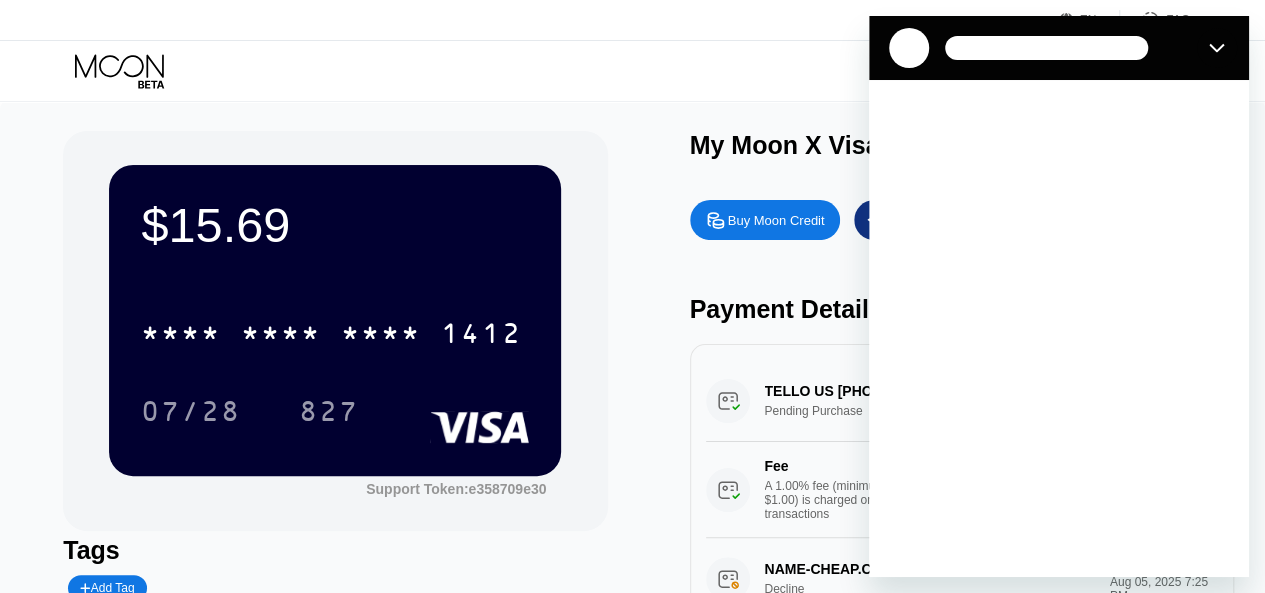 scroll, scrollTop: 0, scrollLeft: 0, axis: both 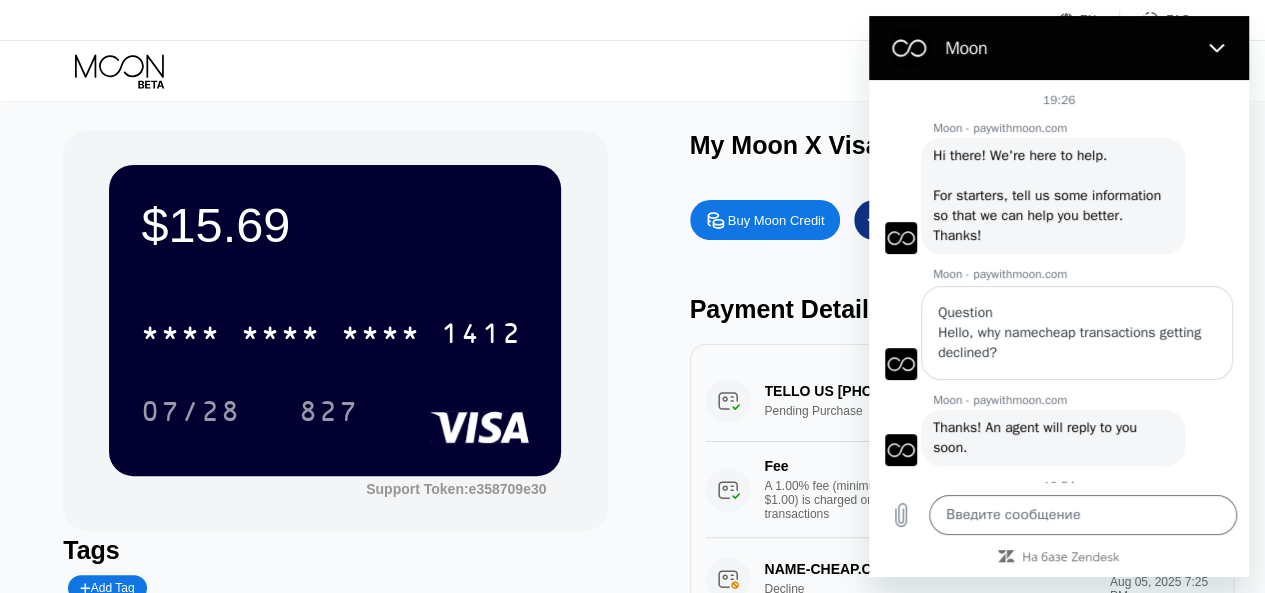 type on "x" 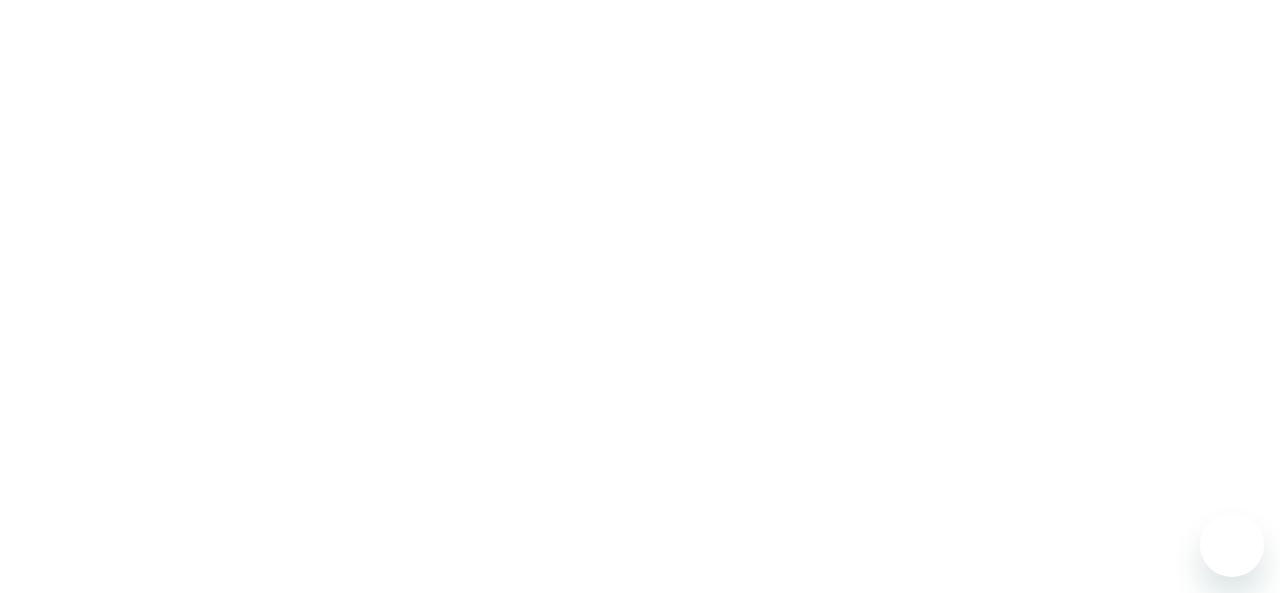 scroll, scrollTop: 0, scrollLeft: 0, axis: both 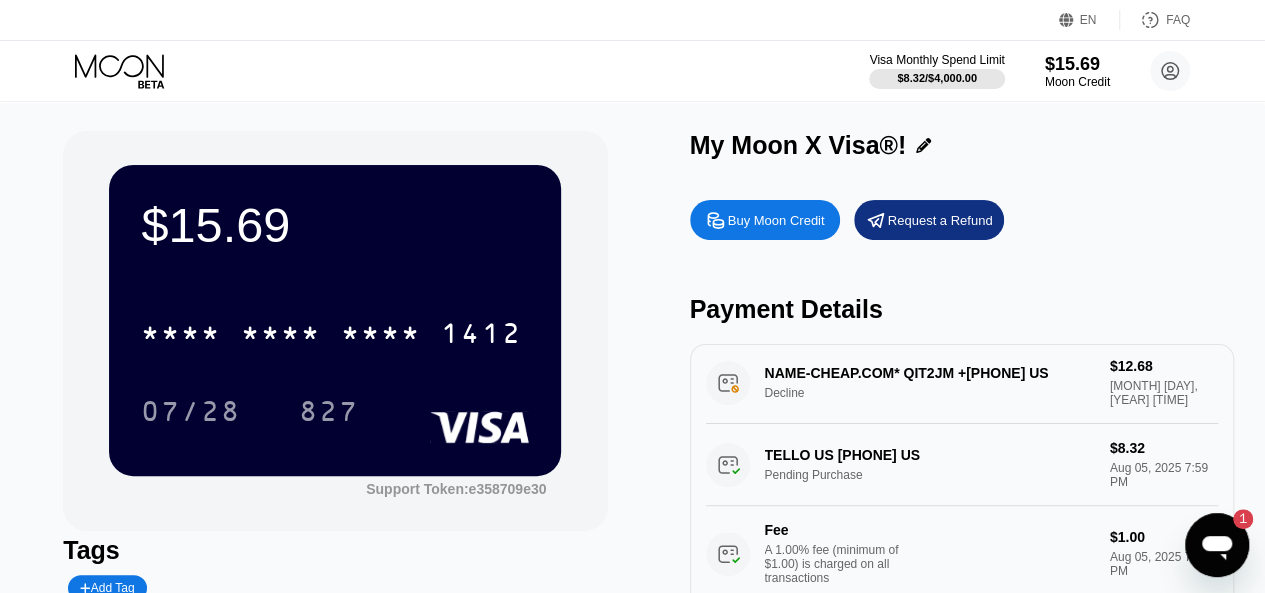 click on "1" at bounding box center (1233, 519) 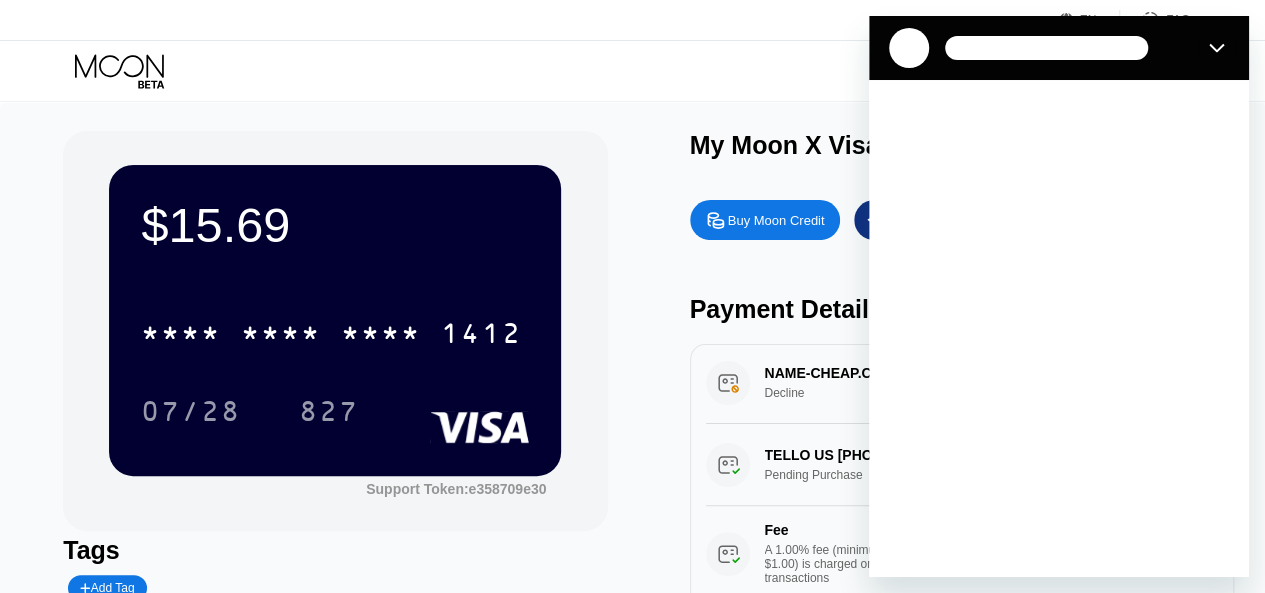 scroll, scrollTop: 0, scrollLeft: 0, axis: both 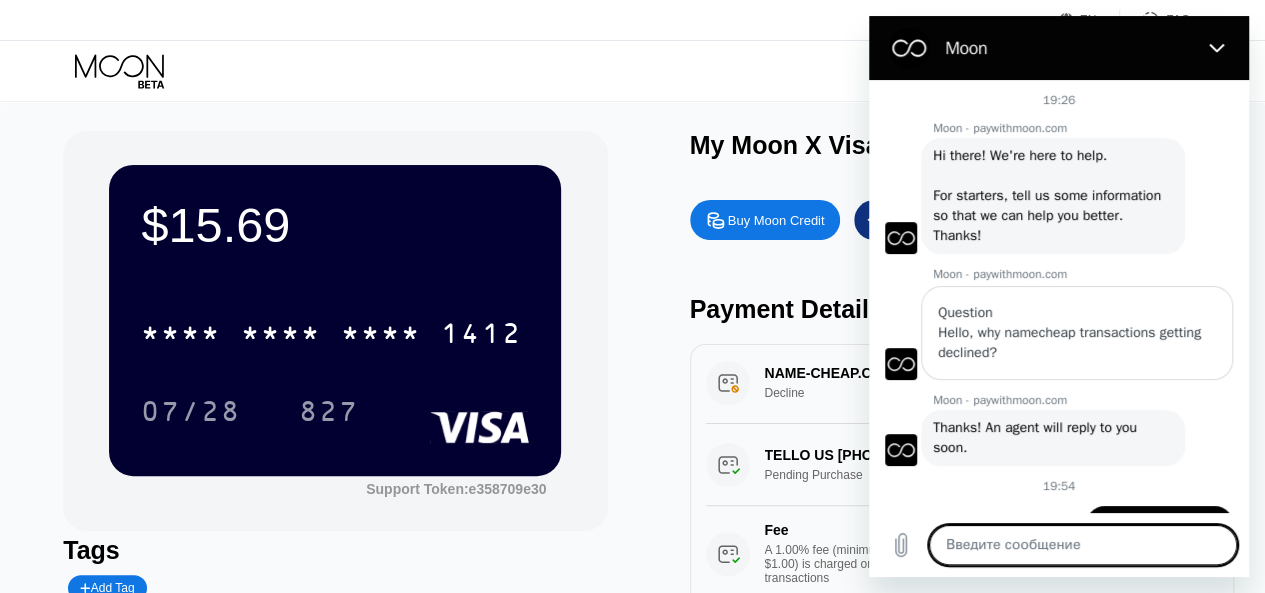 type on "x" 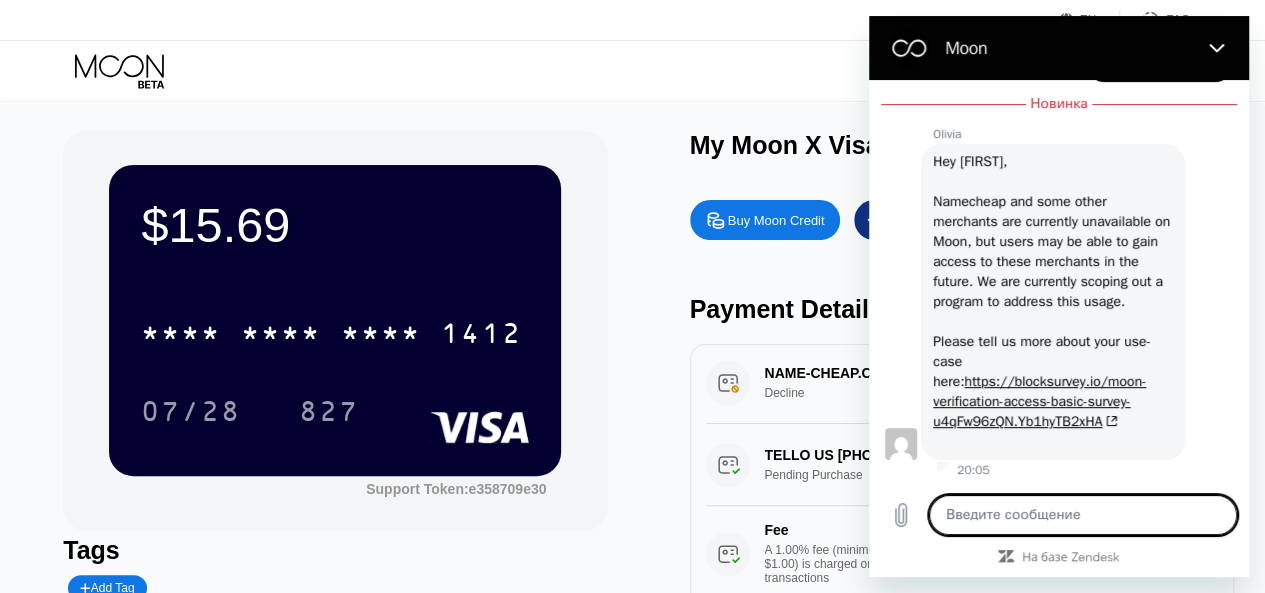 click at bounding box center (1083, 515) 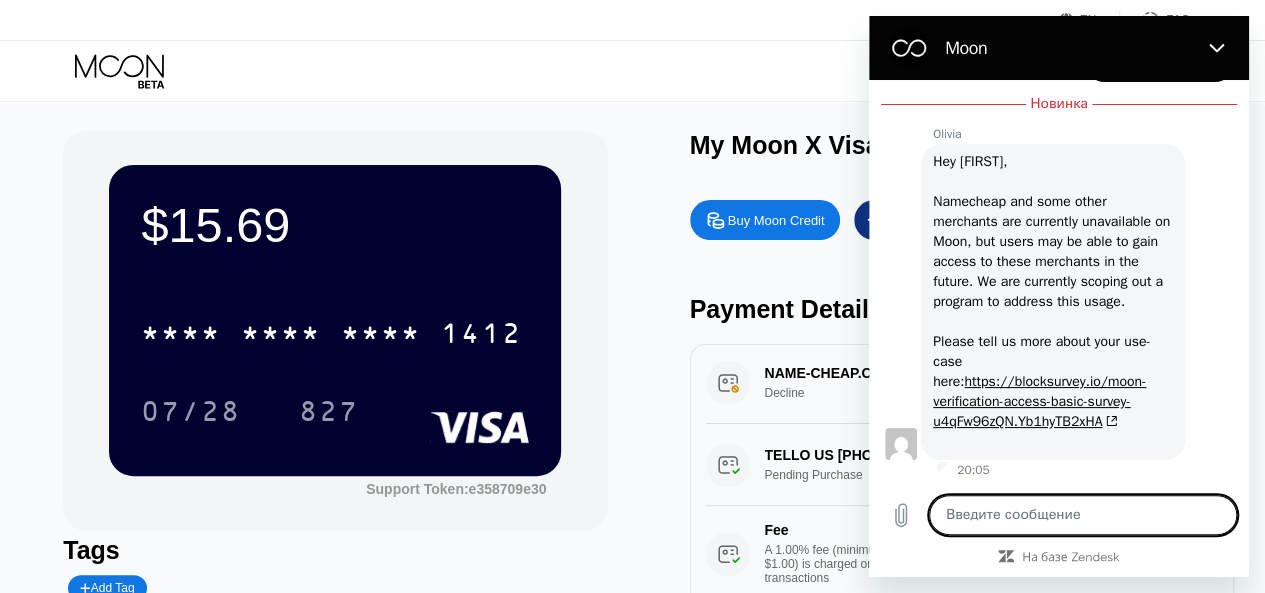 type on "w" 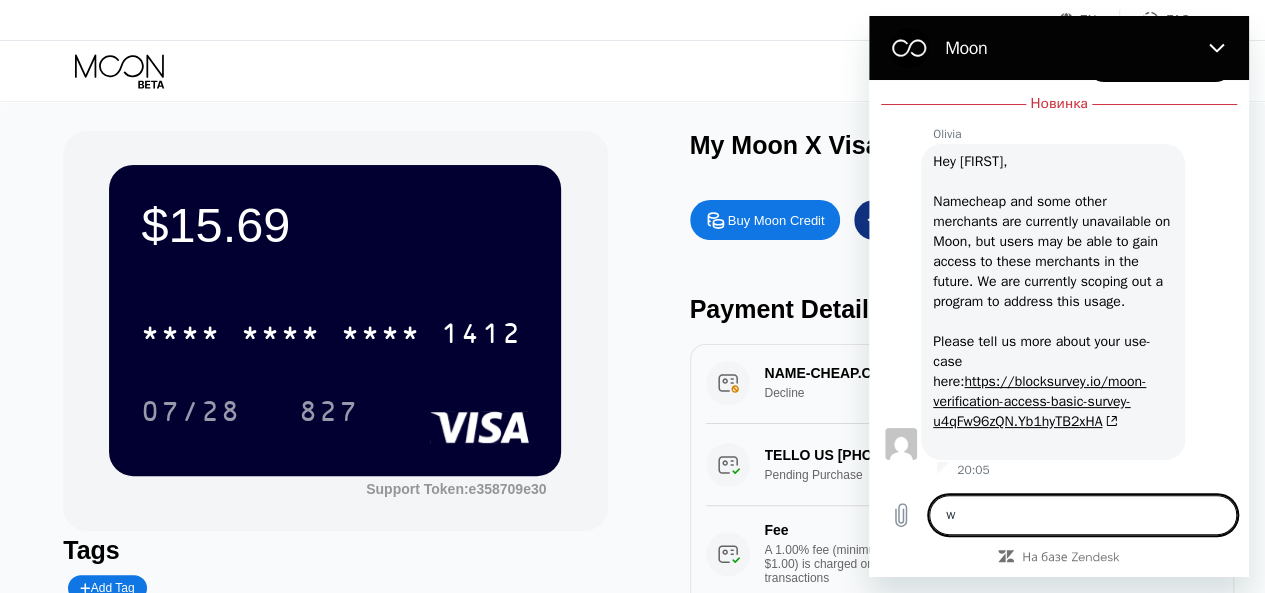 type on "wh" 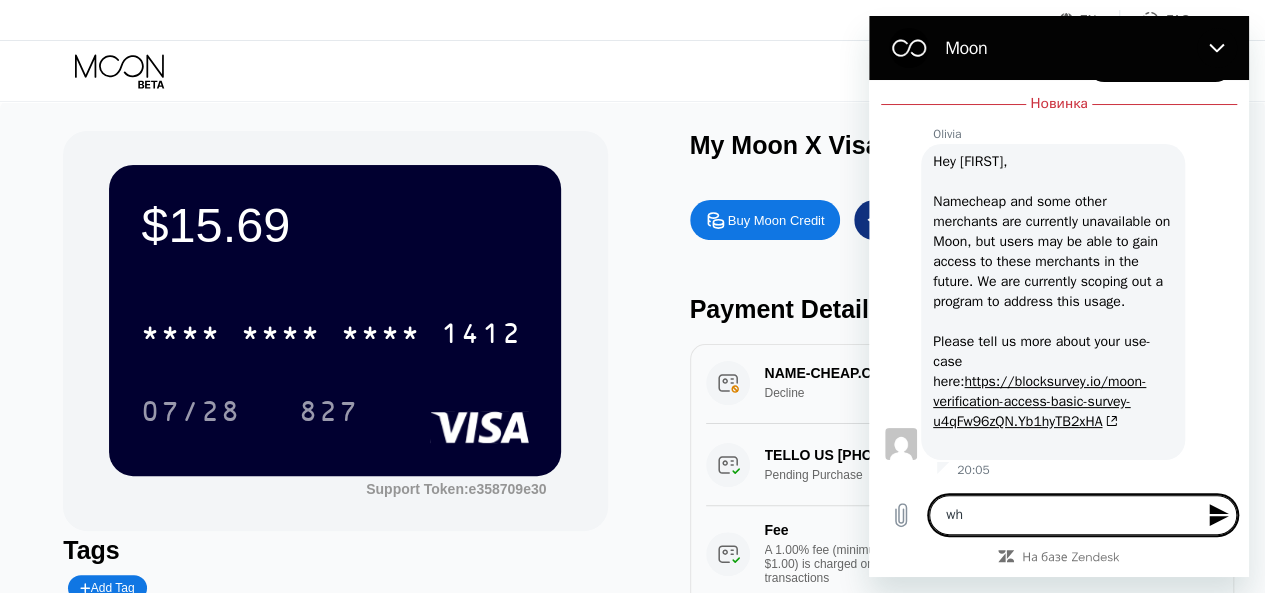 type on "wha" 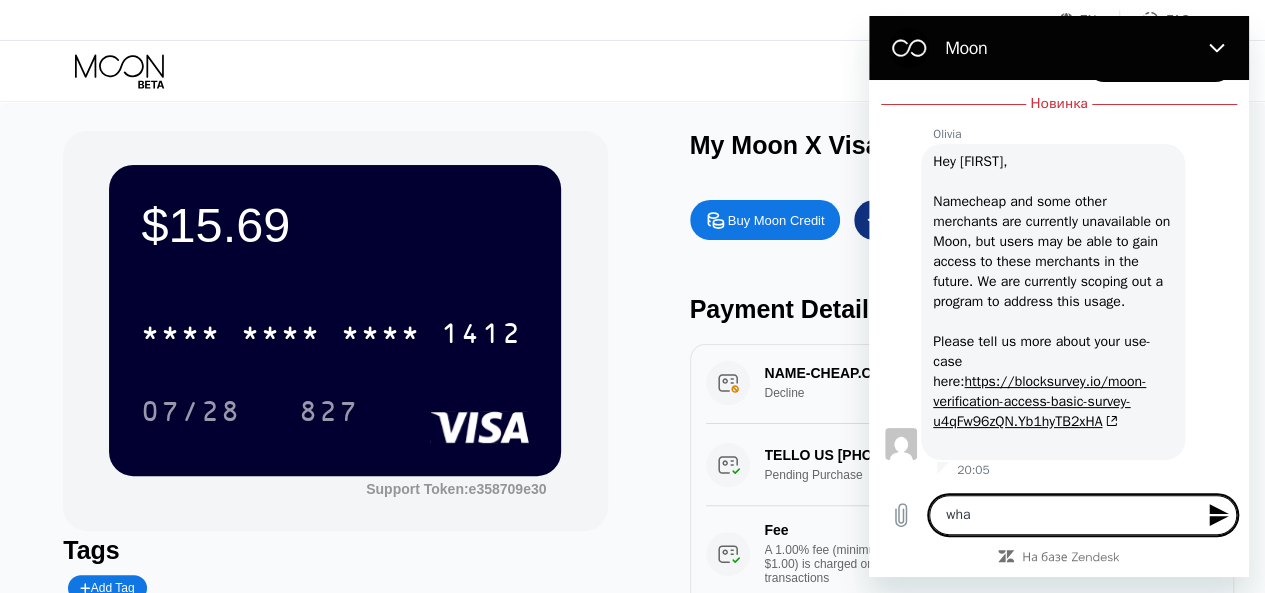 type on "what" 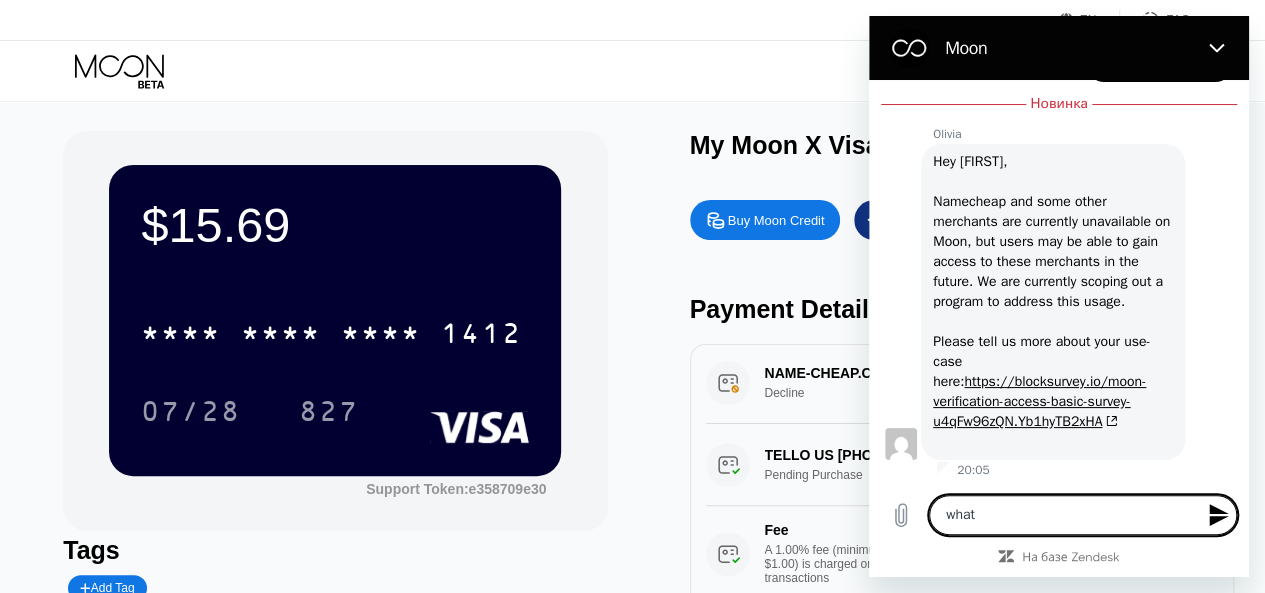 type on "what" 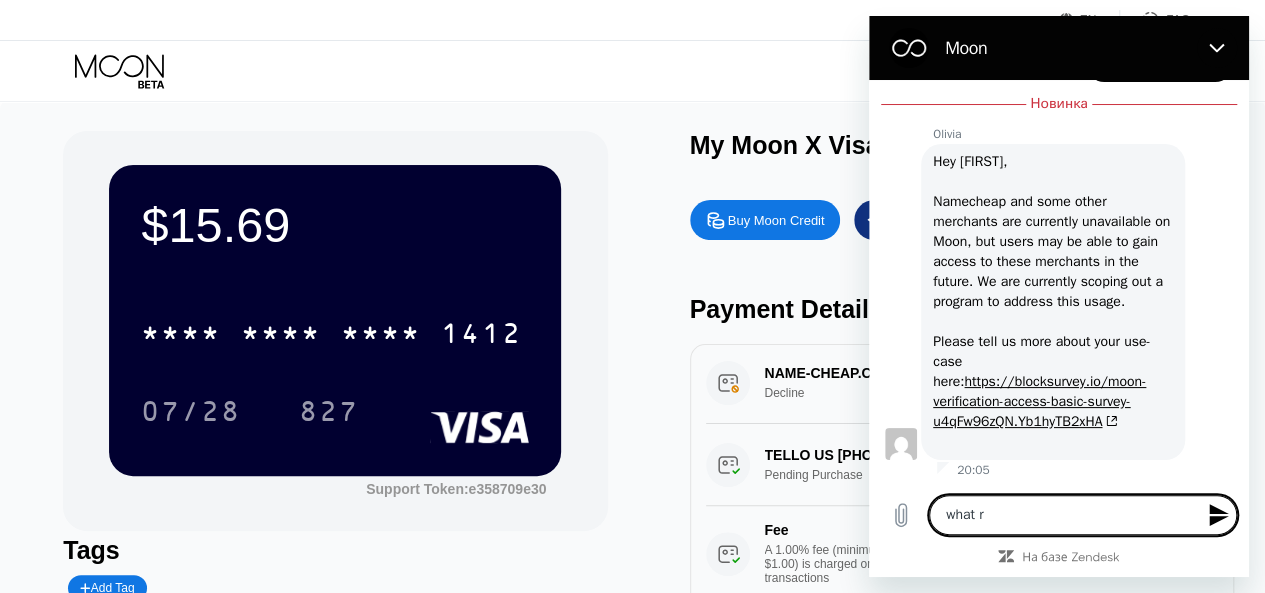 type on "what re" 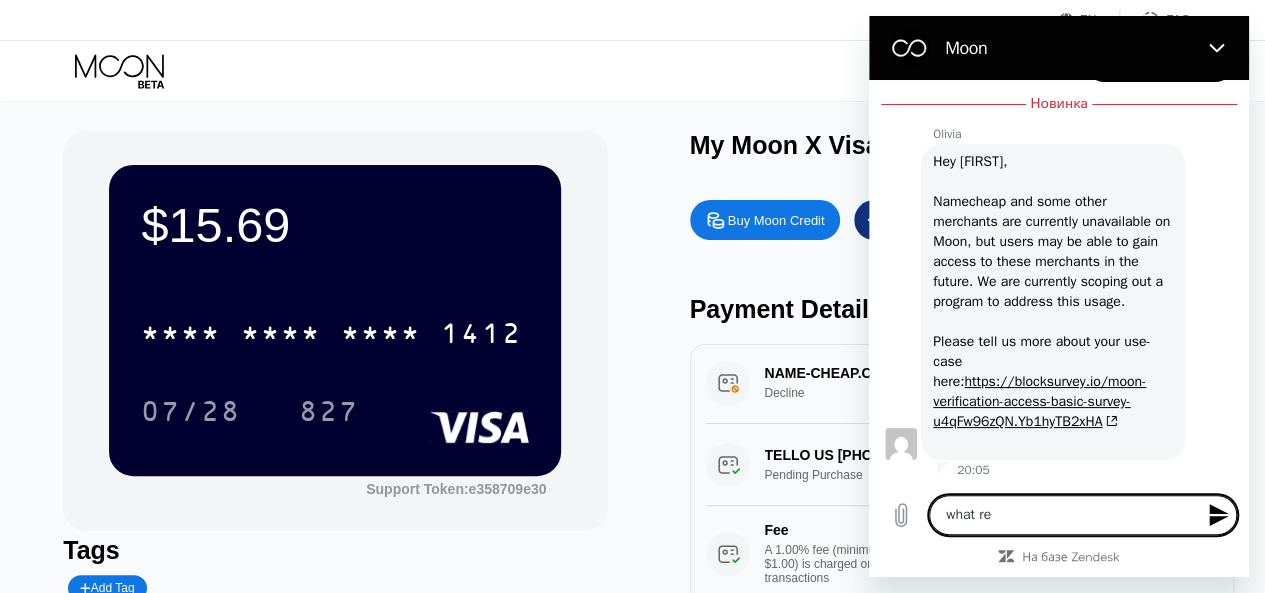 type on "what reg" 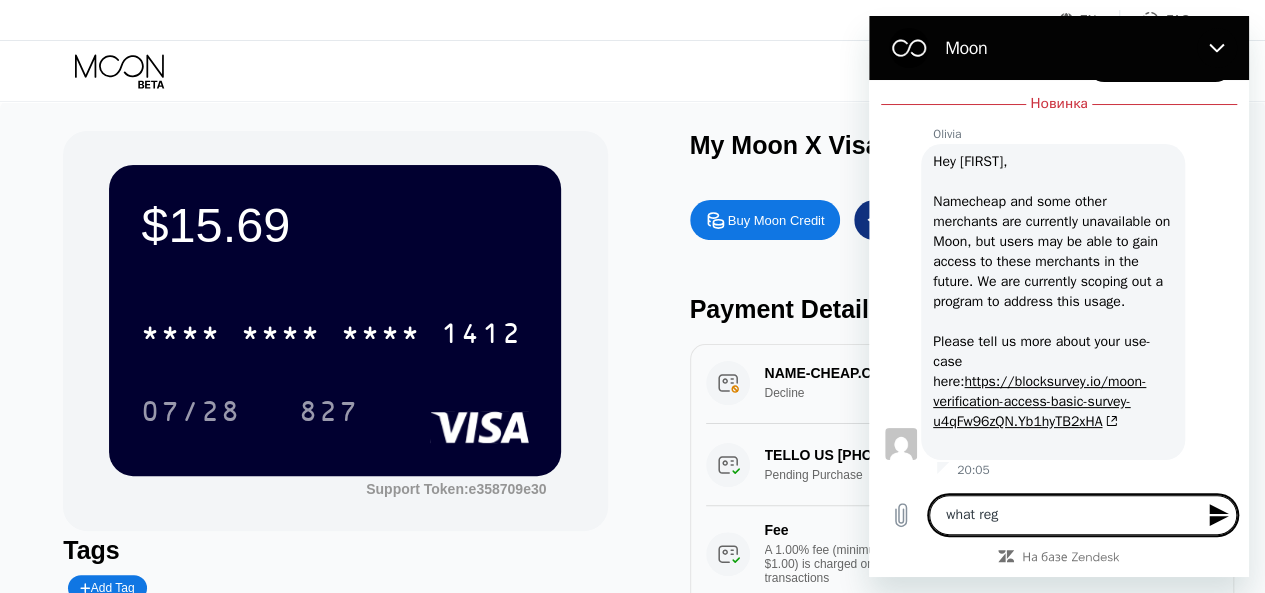 type on "what regi" 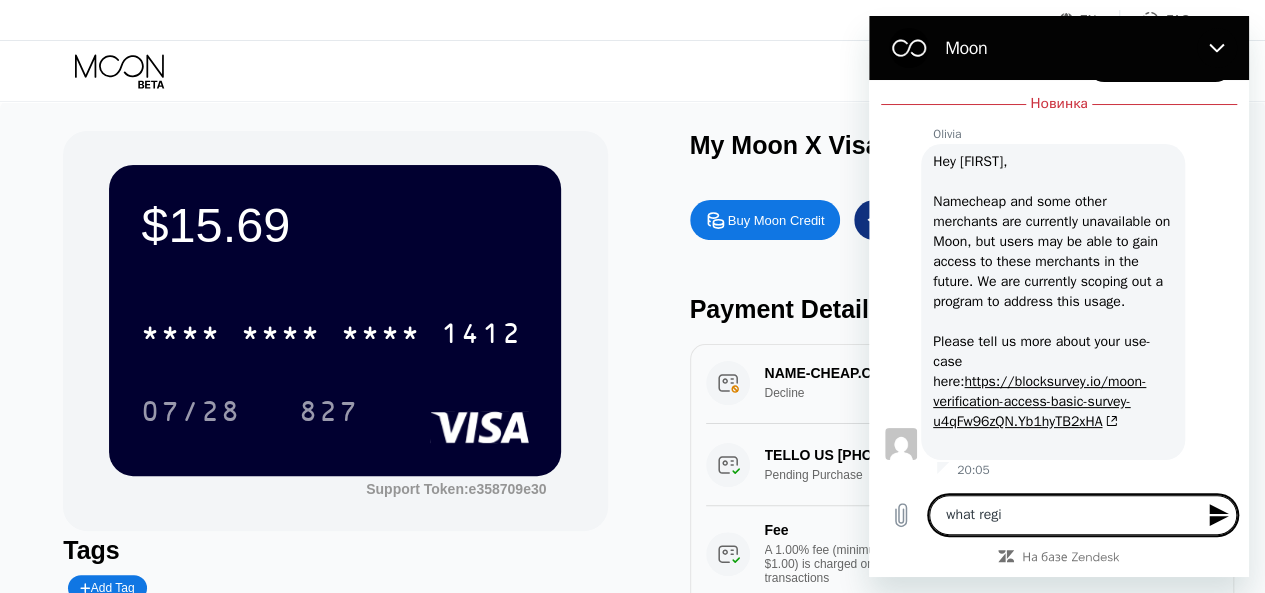 type on "what regis" 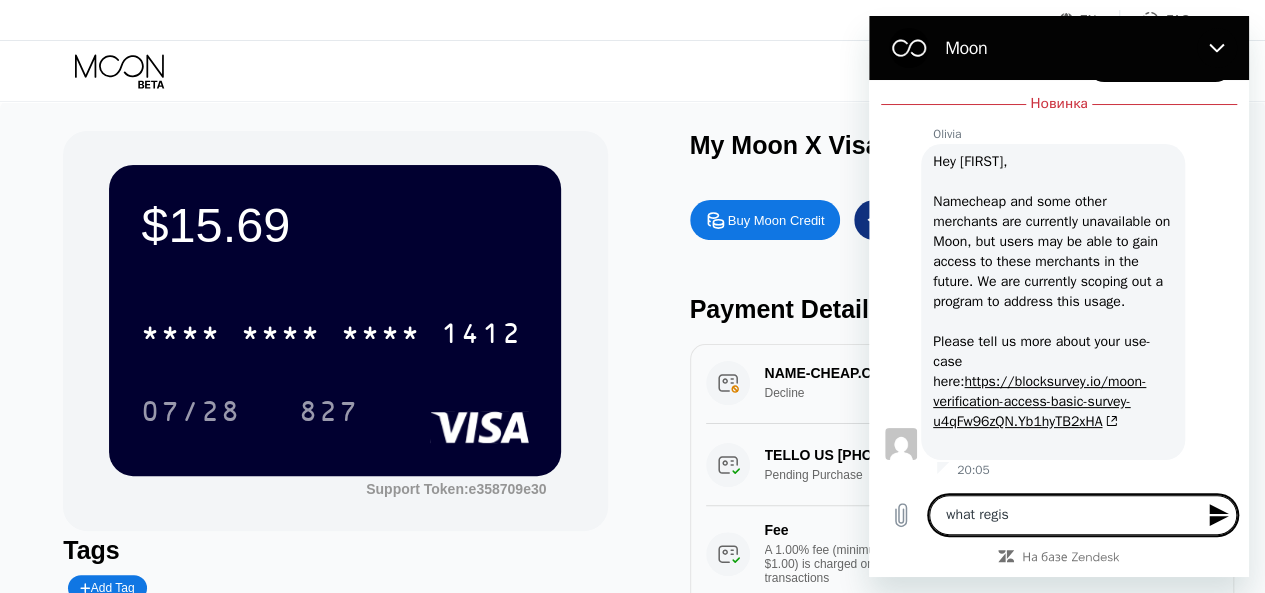 type on "what regi" 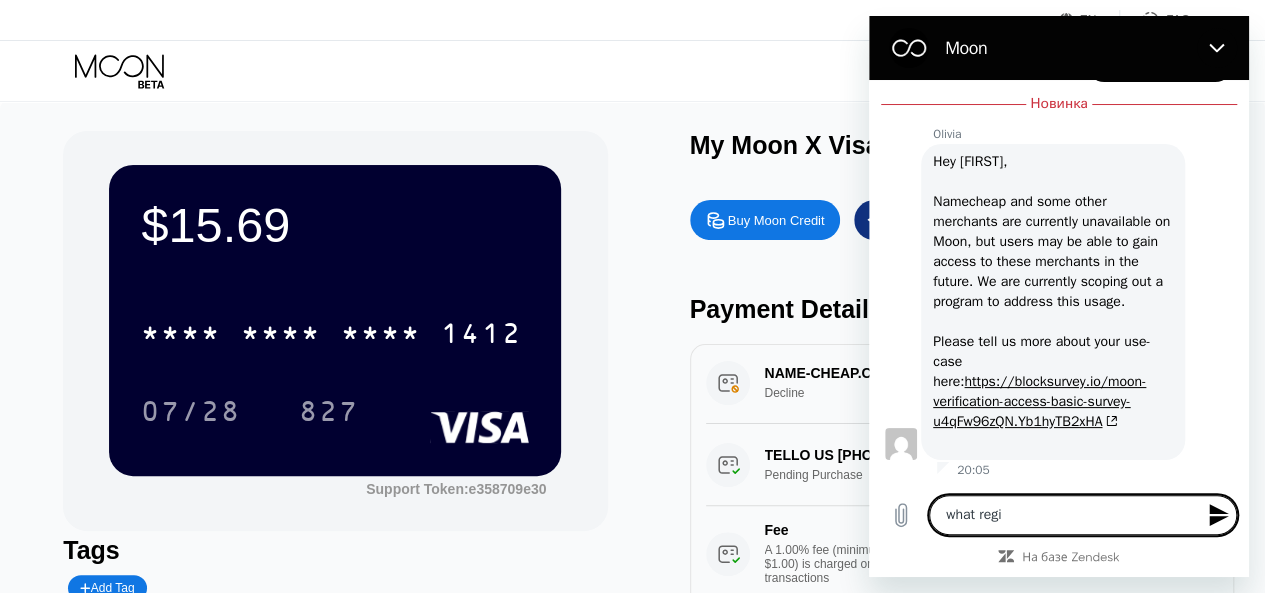 type on "what reg" 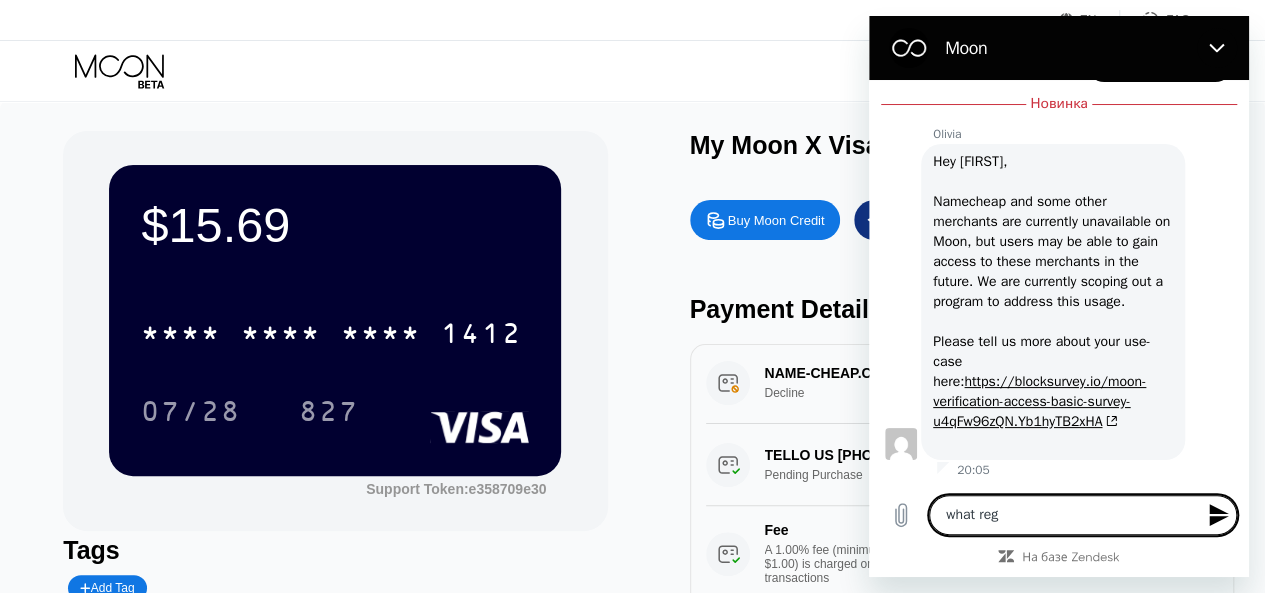 type on "what re" 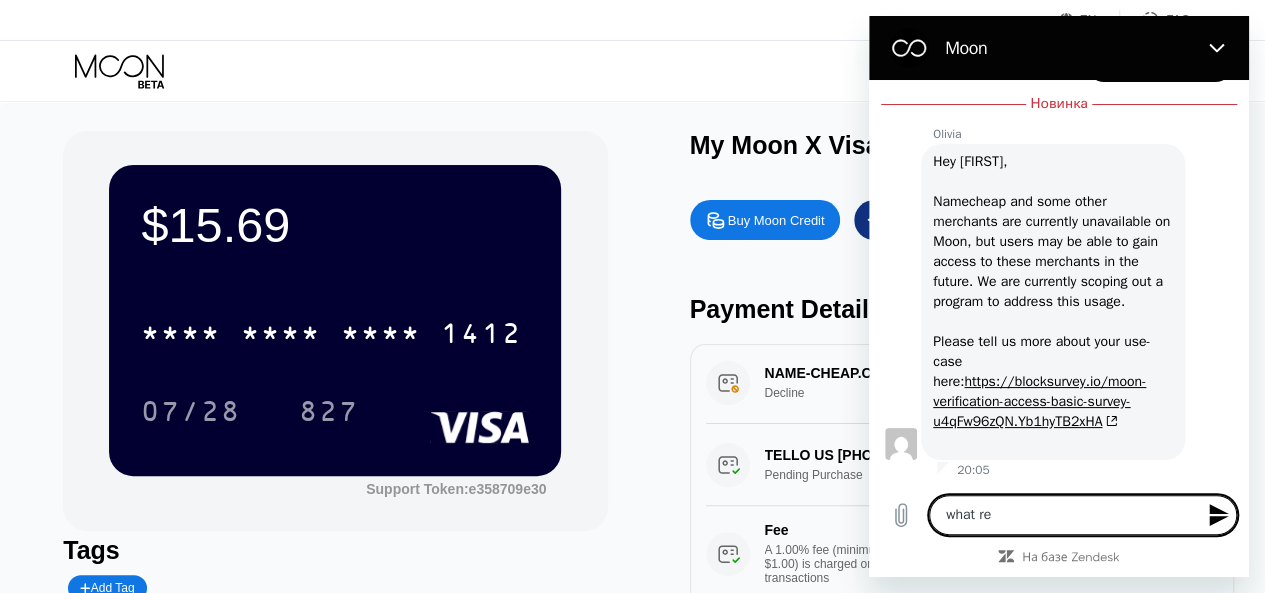 type on "what r" 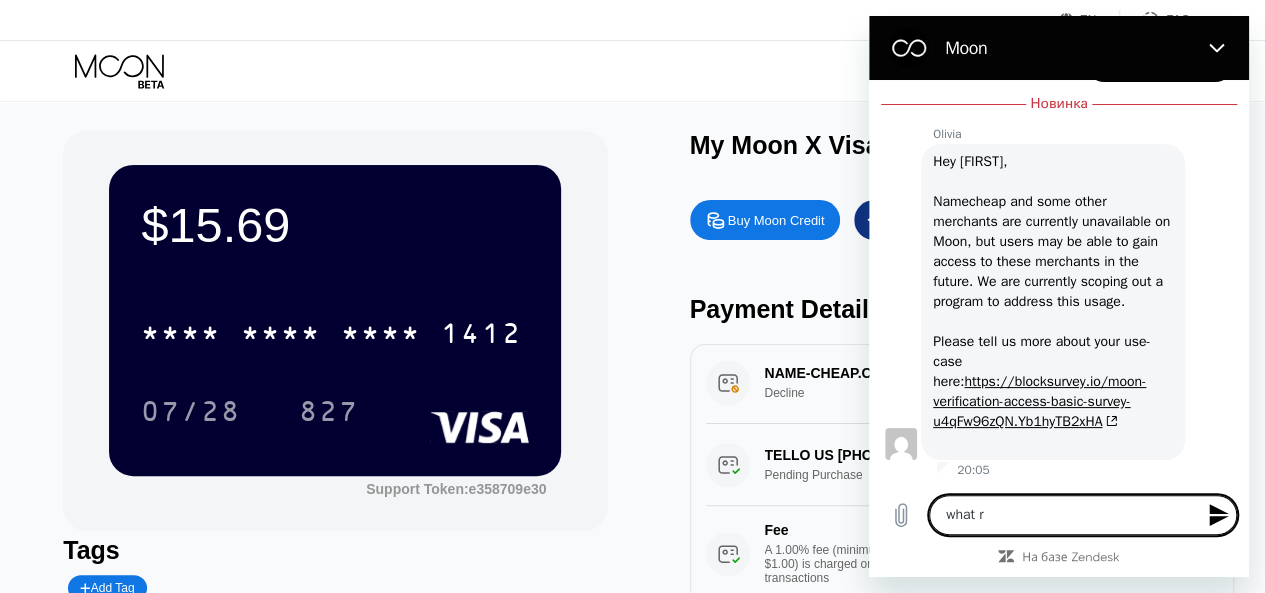type on "what" 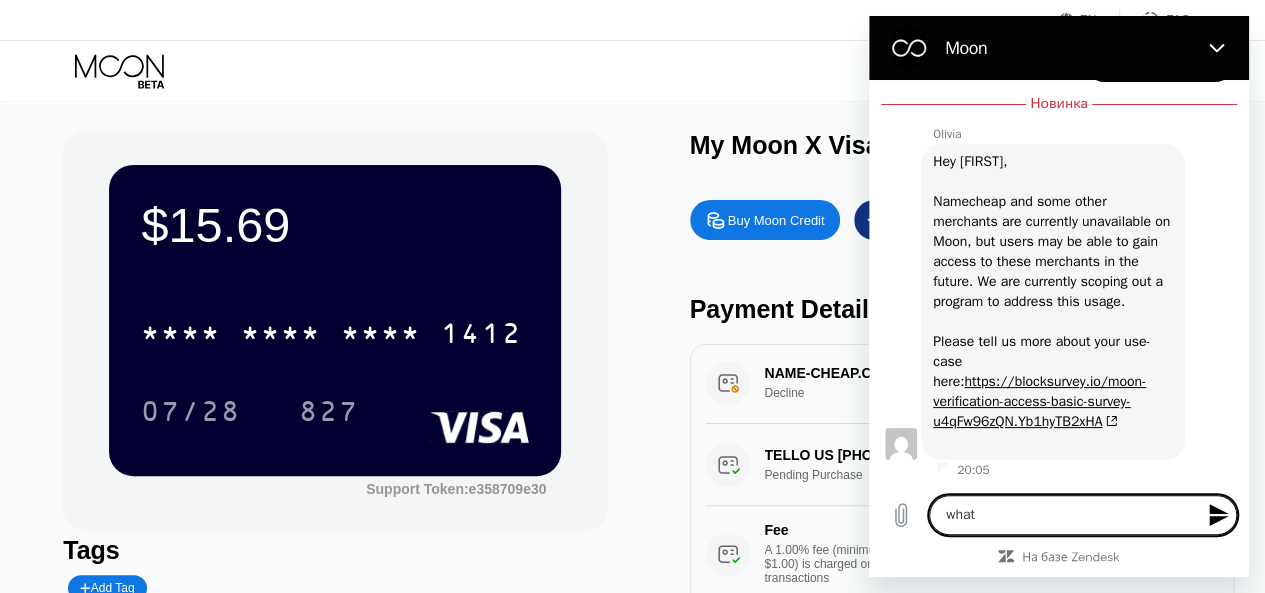 type on "what d" 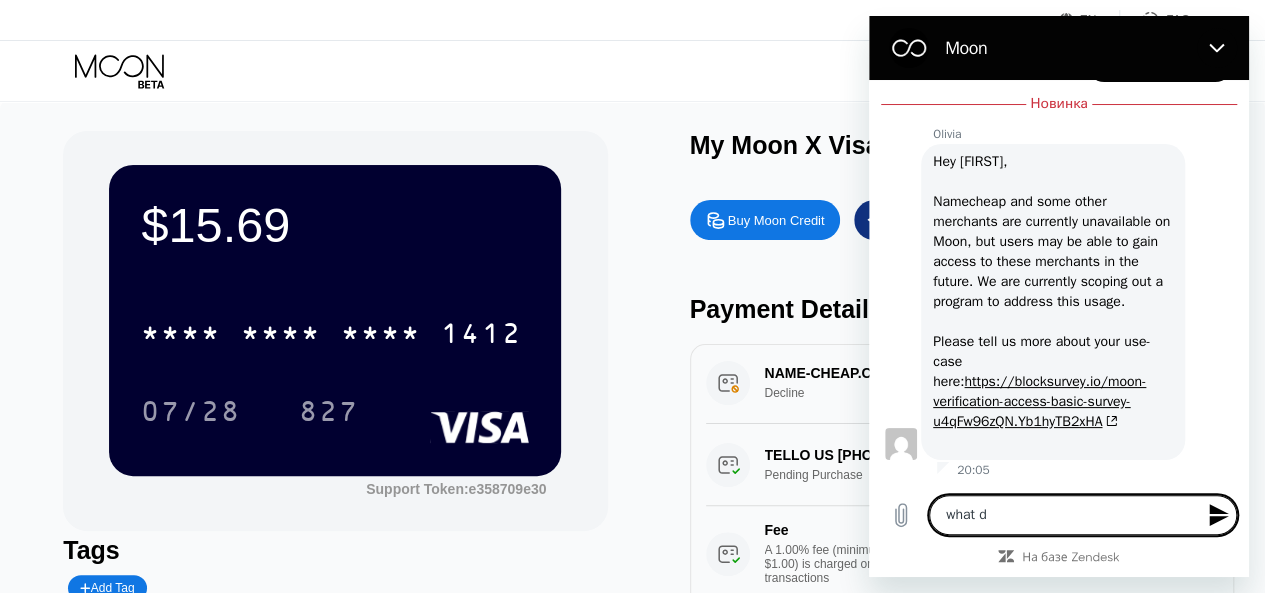 type on "what do" 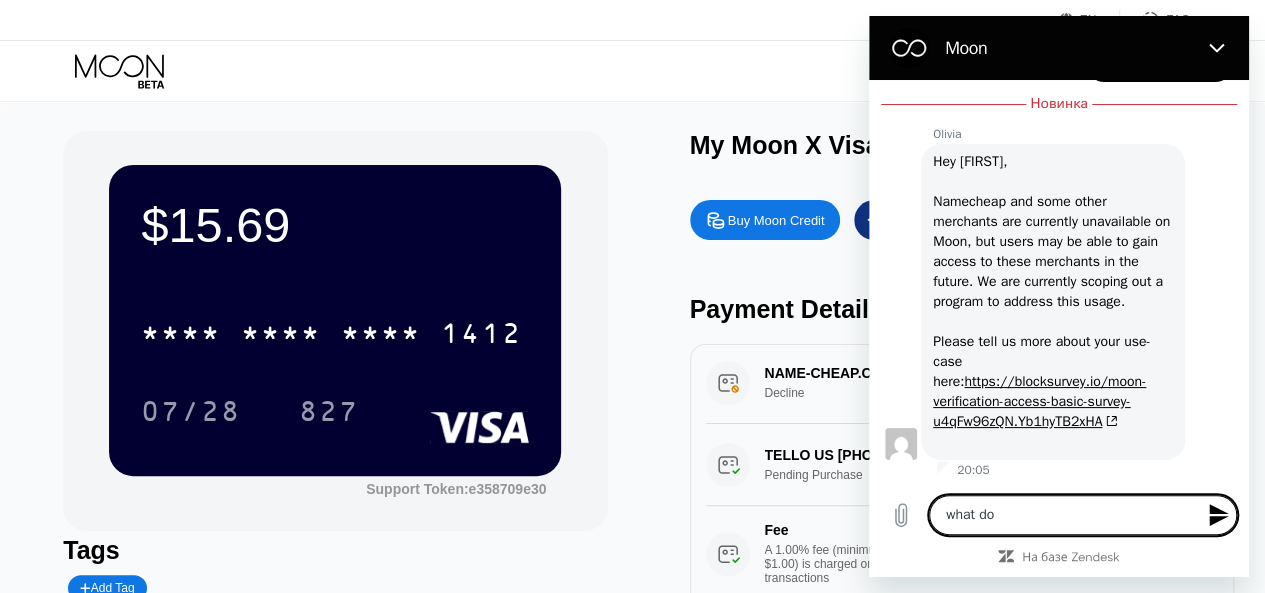 type on "what dom" 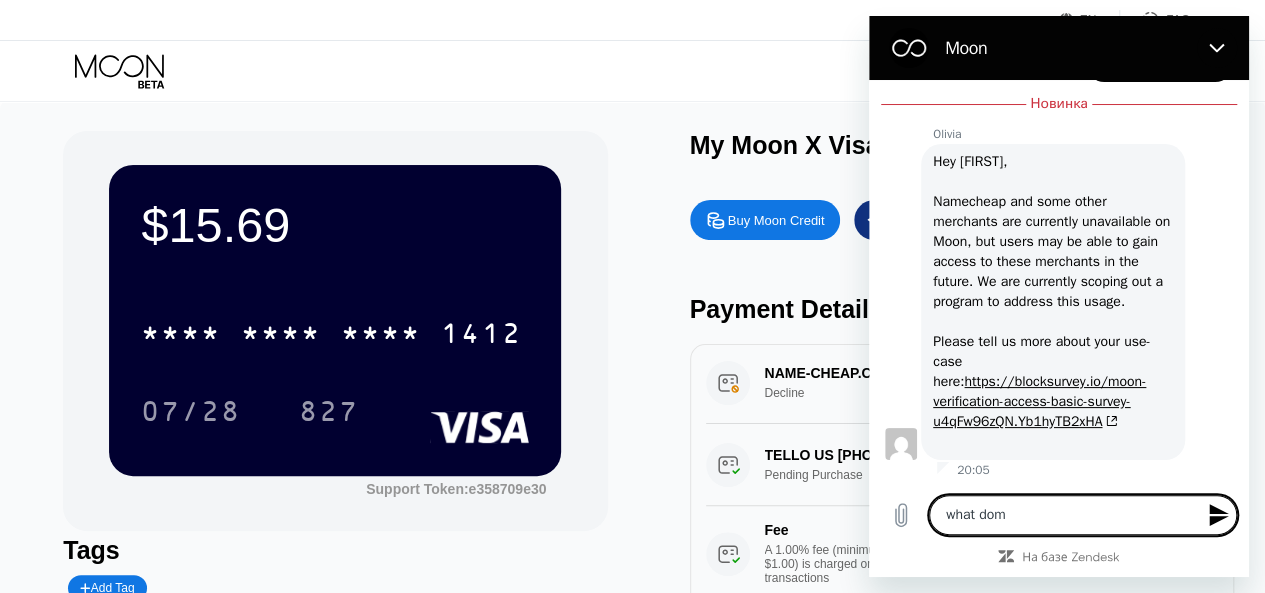 type on "what doma" 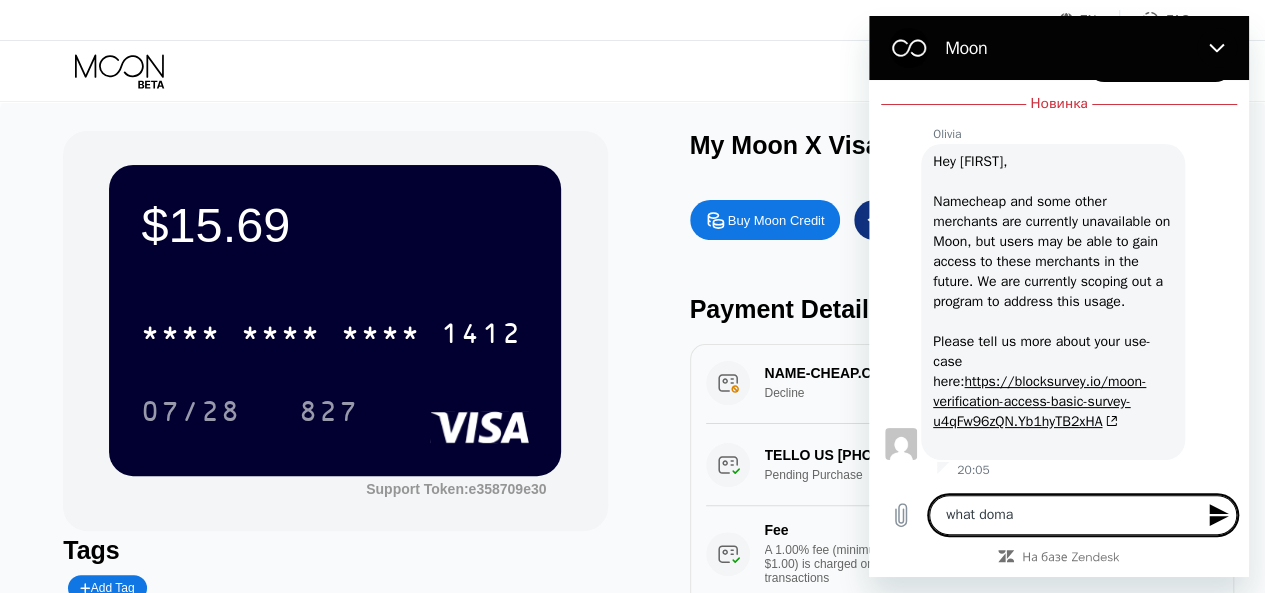 type on "what domai" 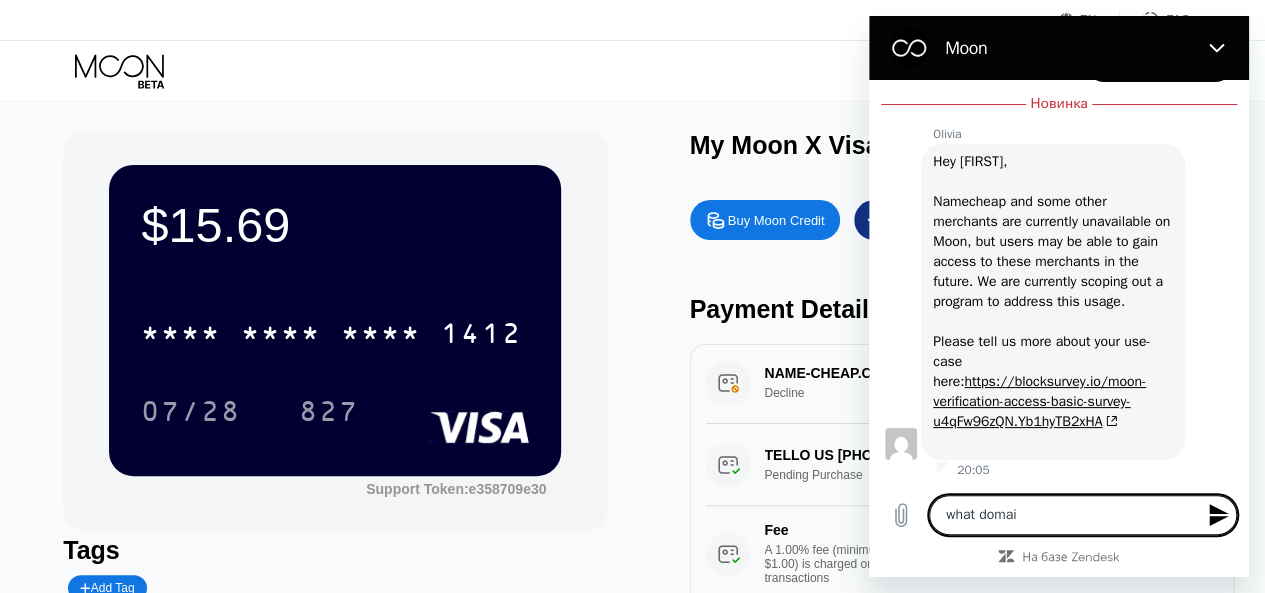 type on "what domain" 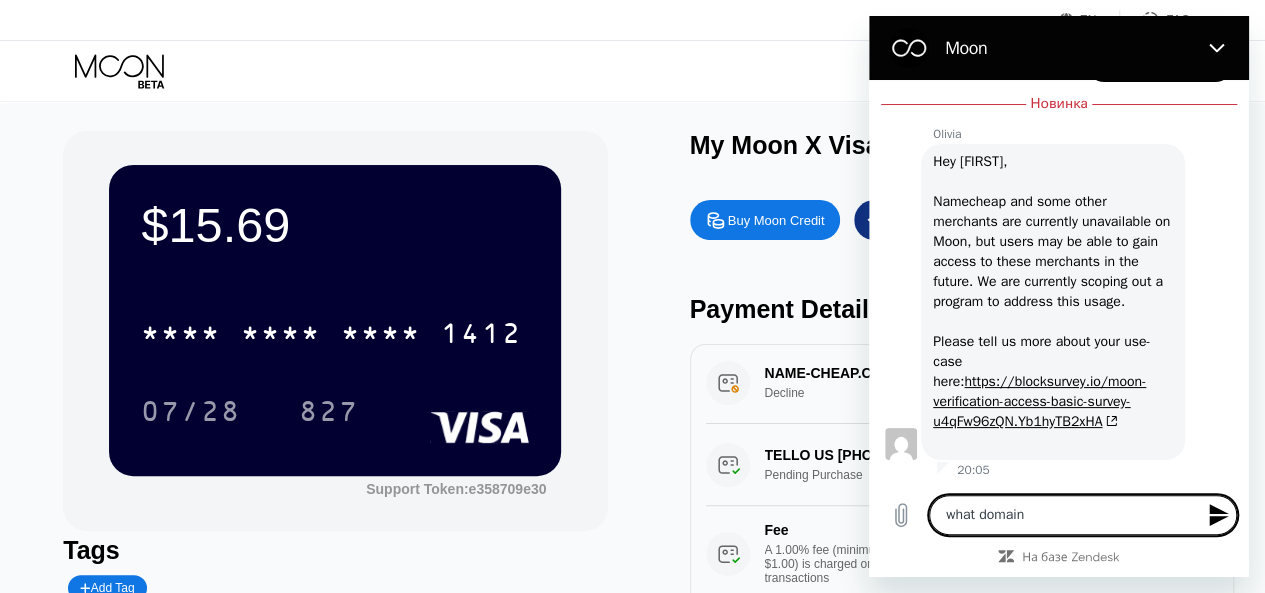 type on "what domain" 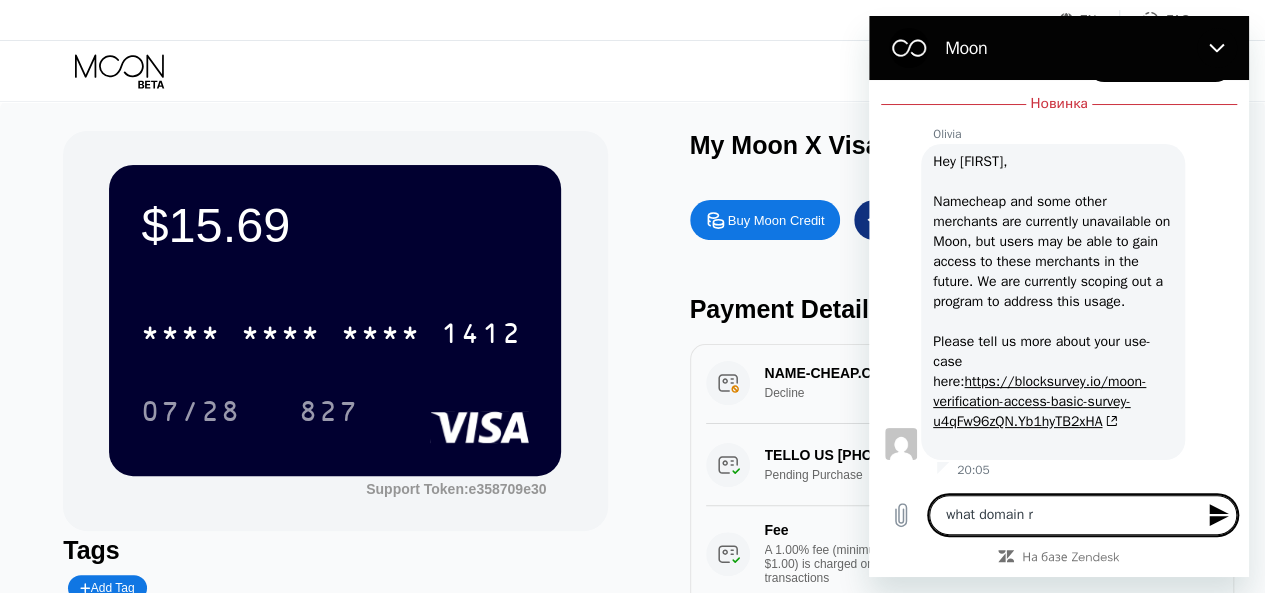 type on "what domain re" 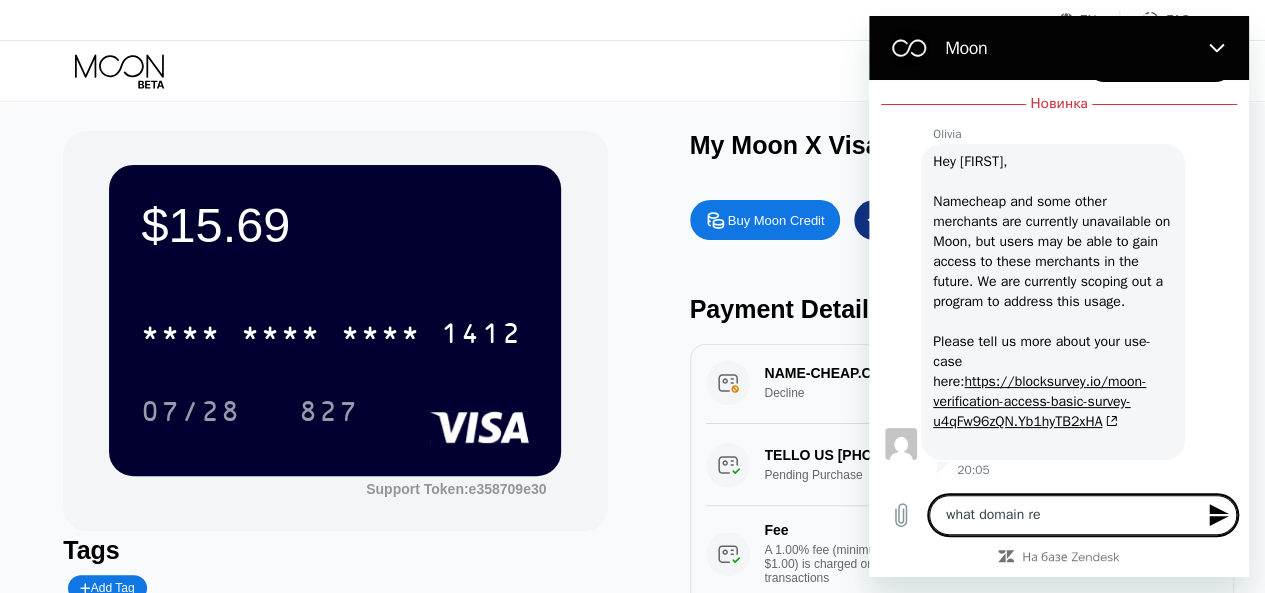 type on "what domain reg" 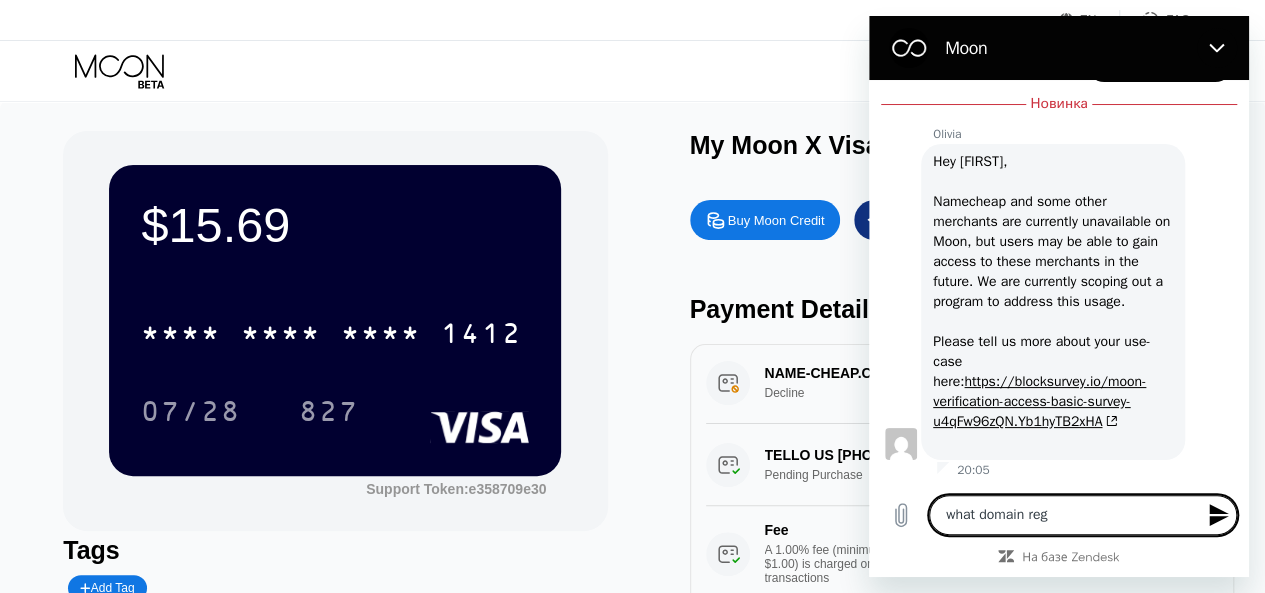 type on "what domain regi" 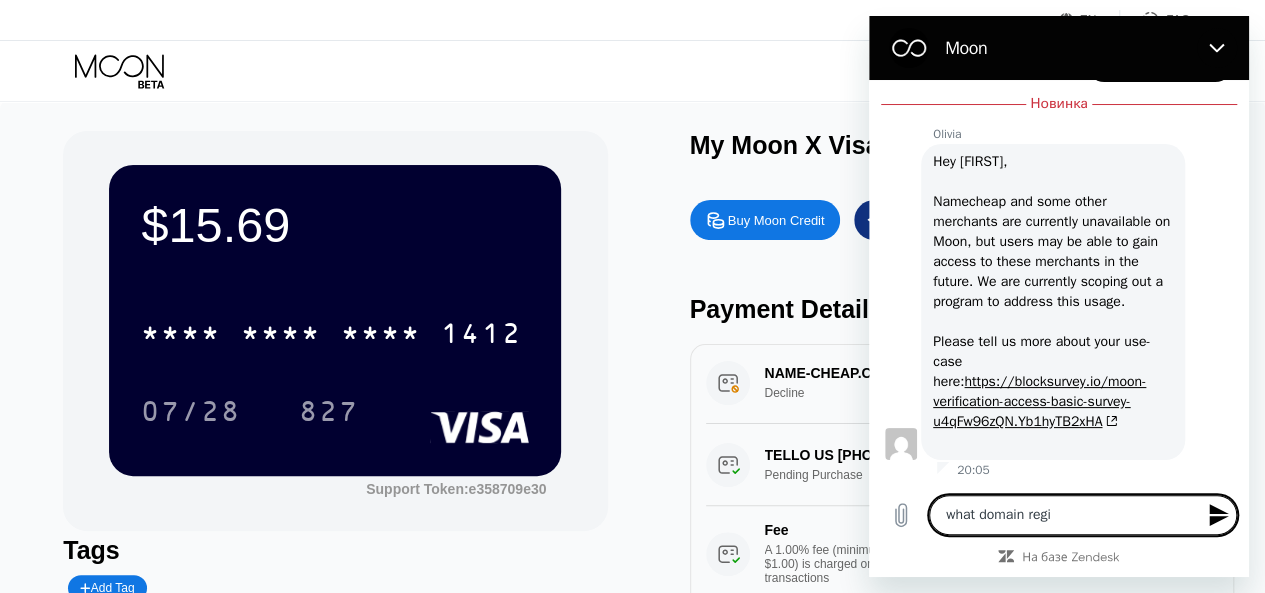 type on "what domain regis" 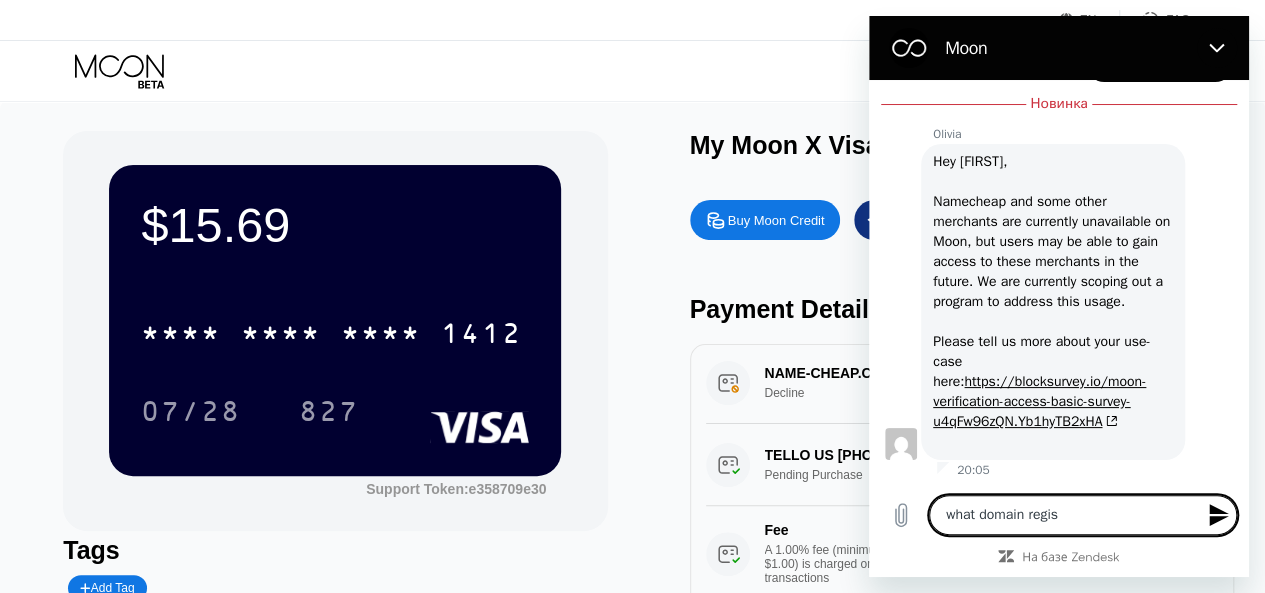 type on "what domain regist" 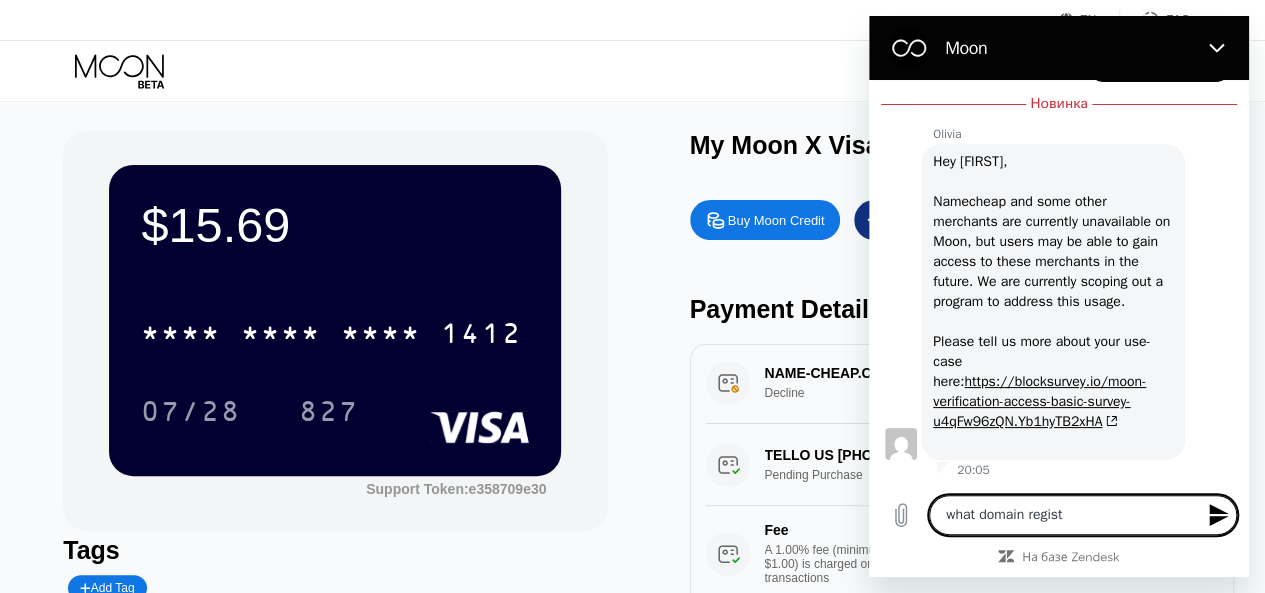type on "what domain registr" 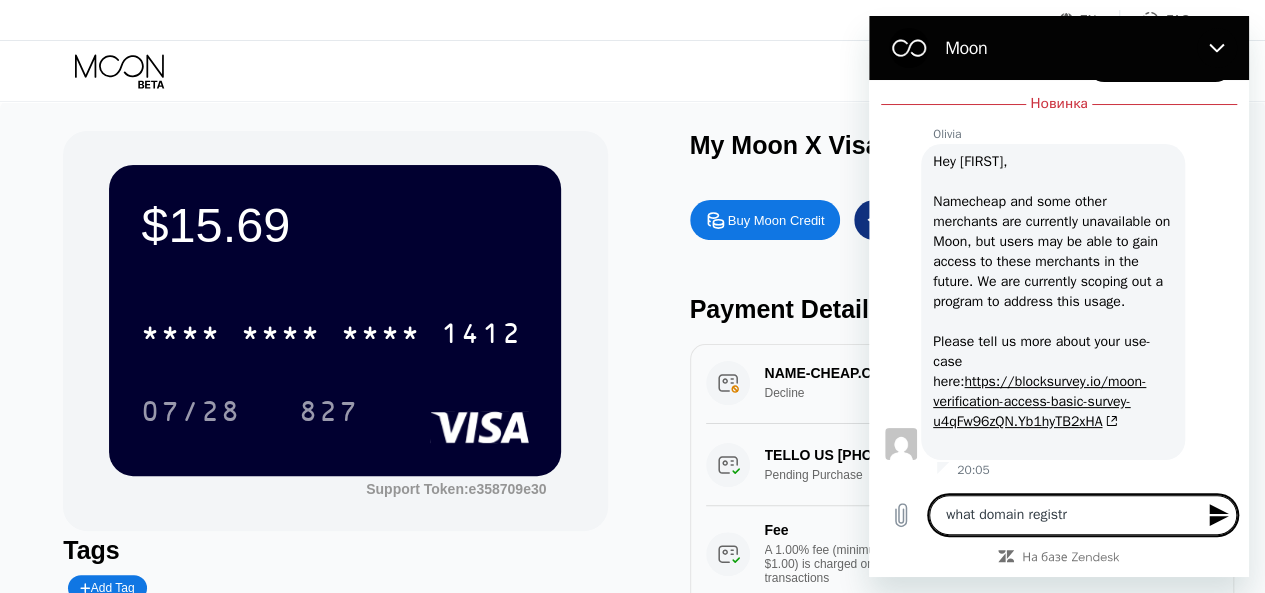 type on "what domain registro" 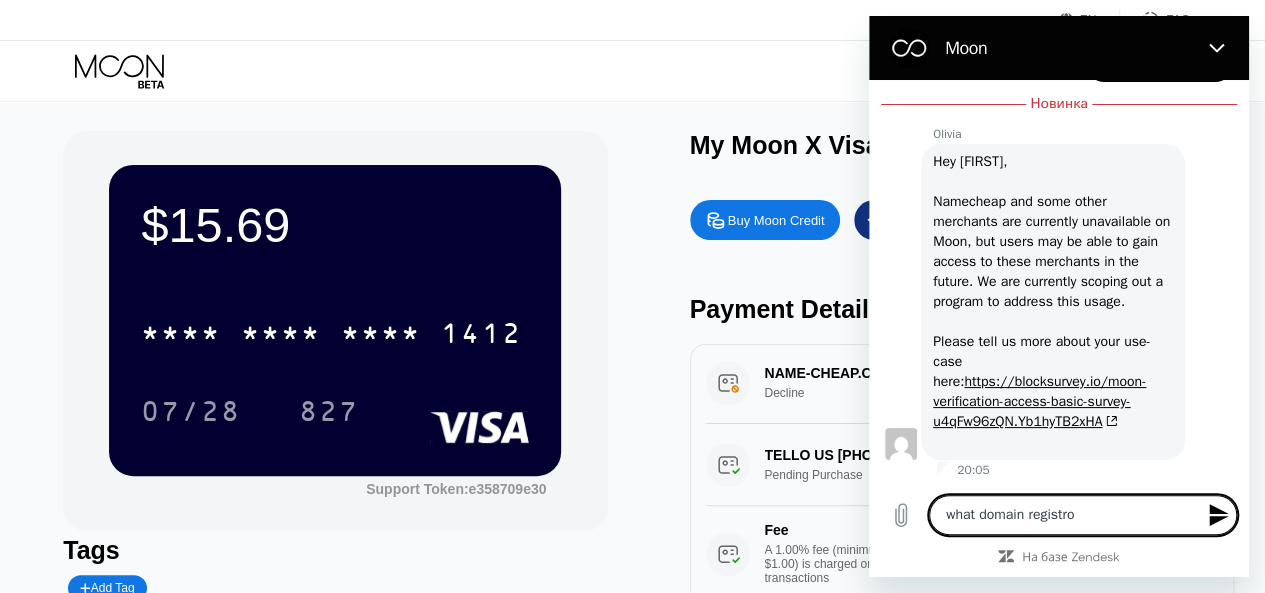 type on "what domain registror" 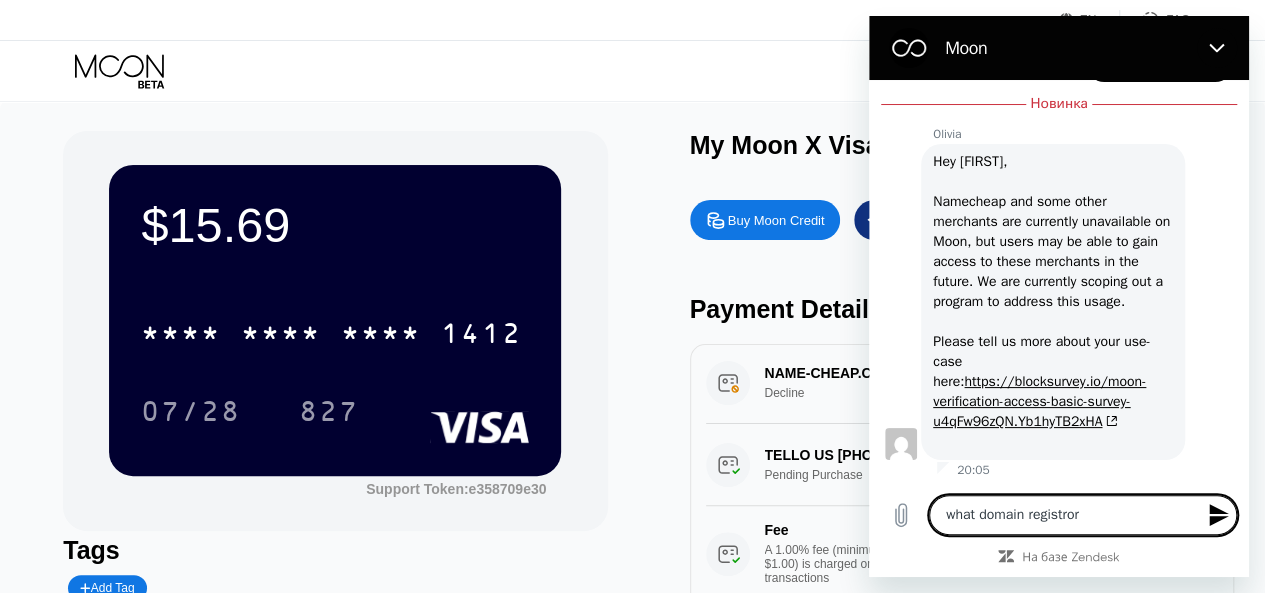type on "what domain registror" 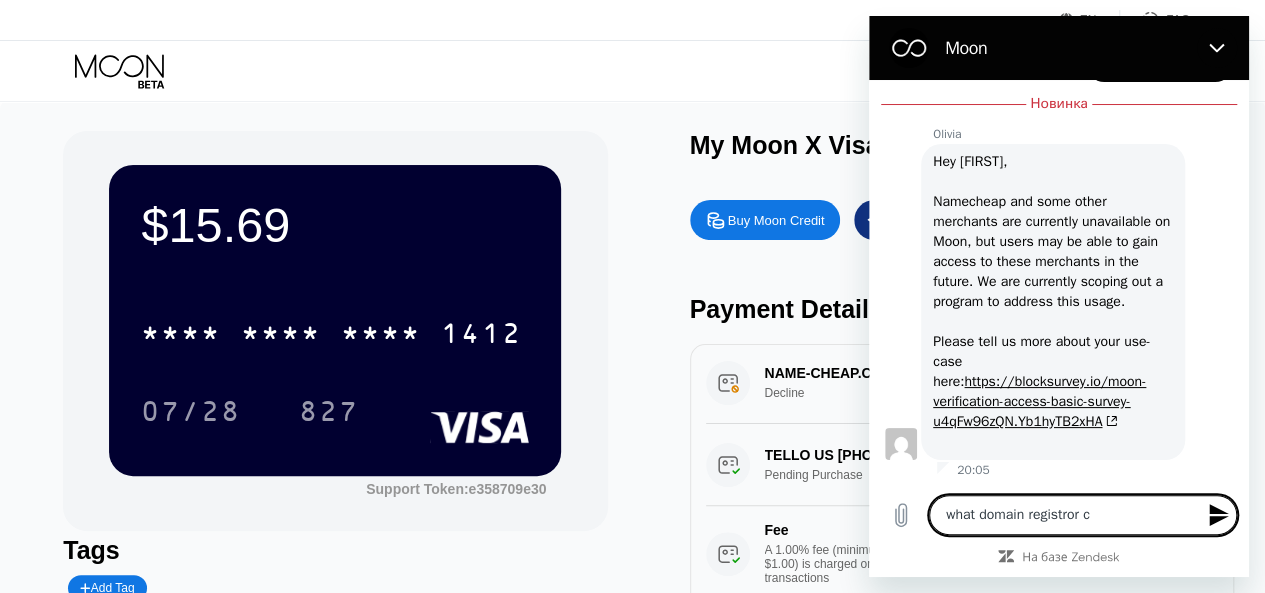 type on "x" 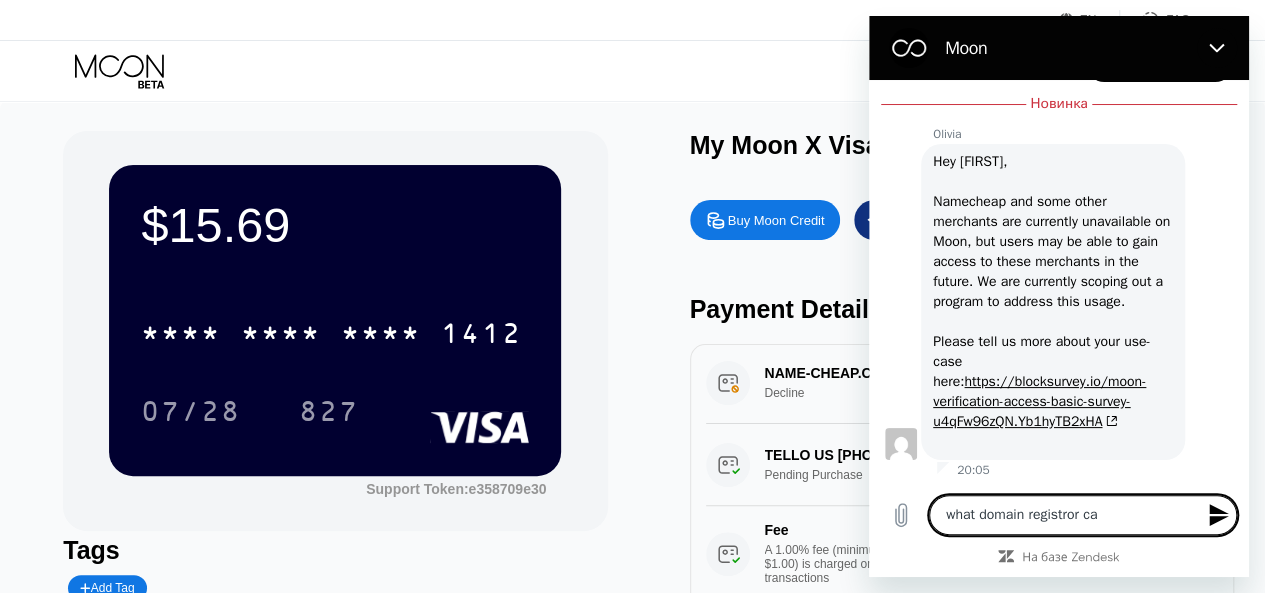 type on "what domain registror can" 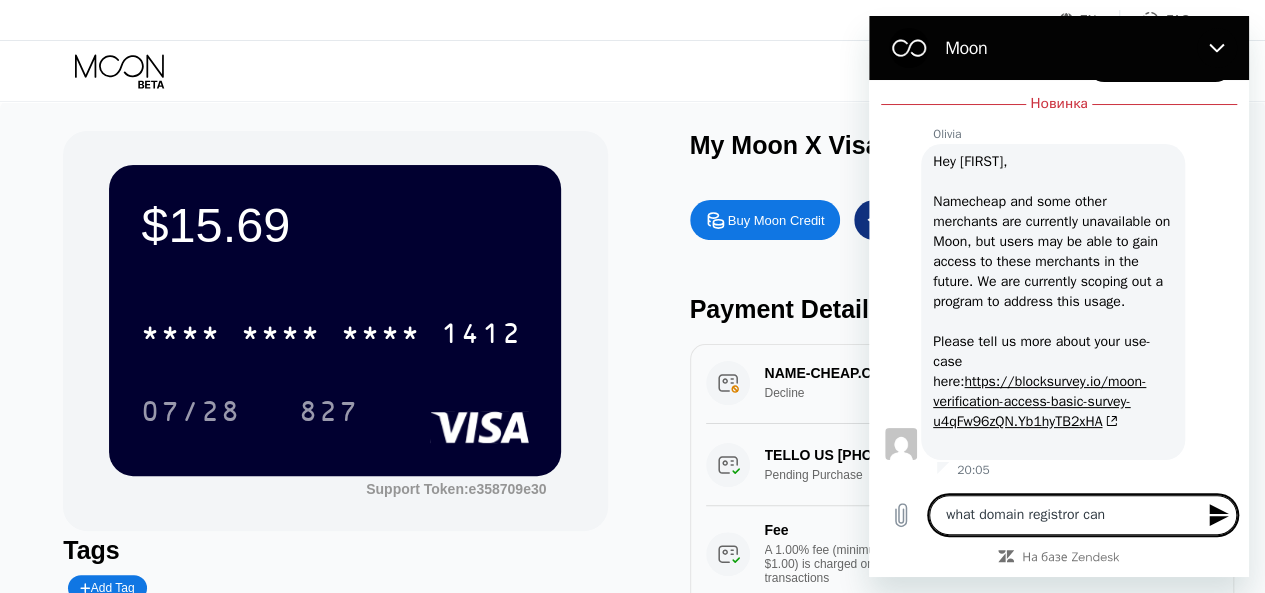 type on "what domain registror can" 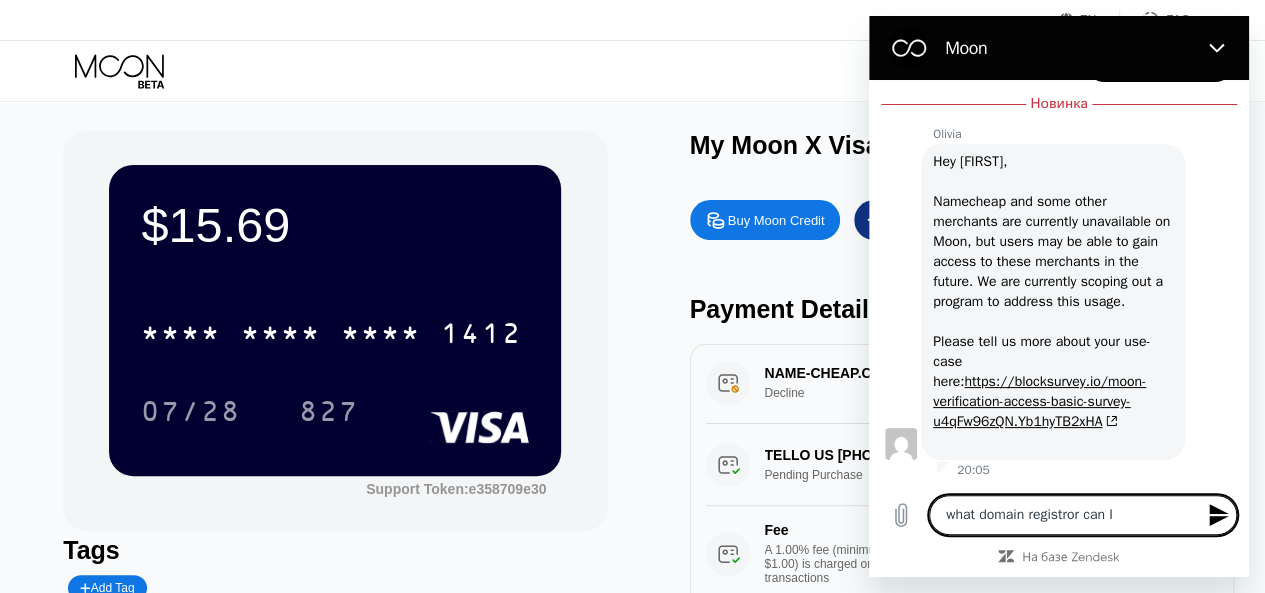type on "what domain registror can I" 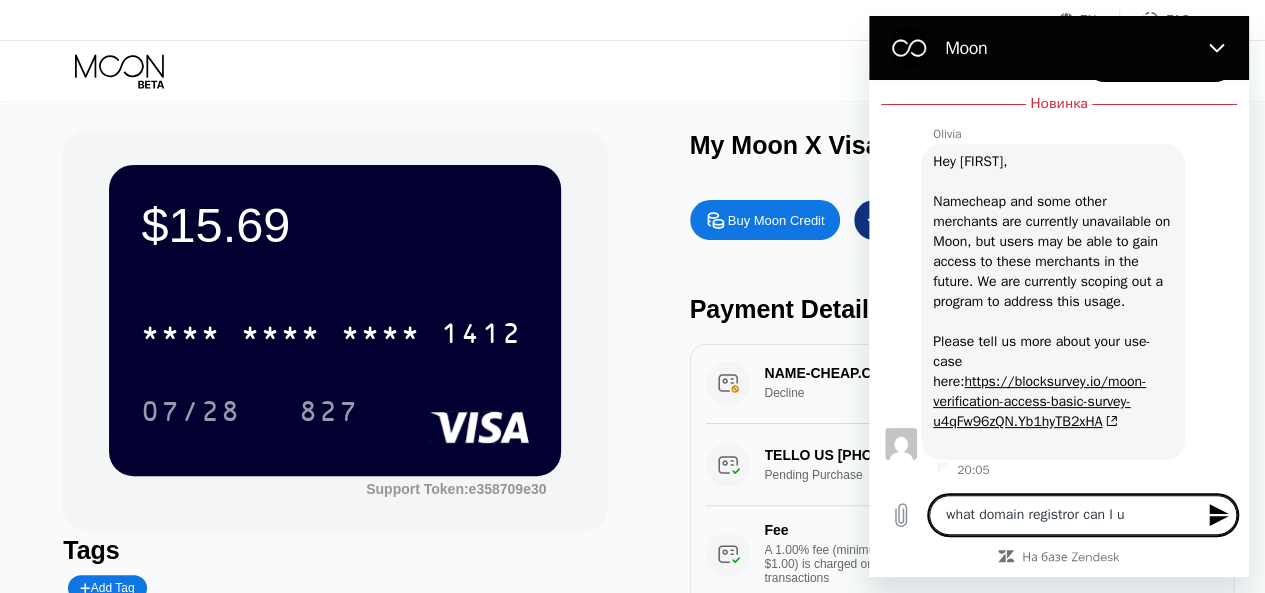 type on "what domain registror can I us" 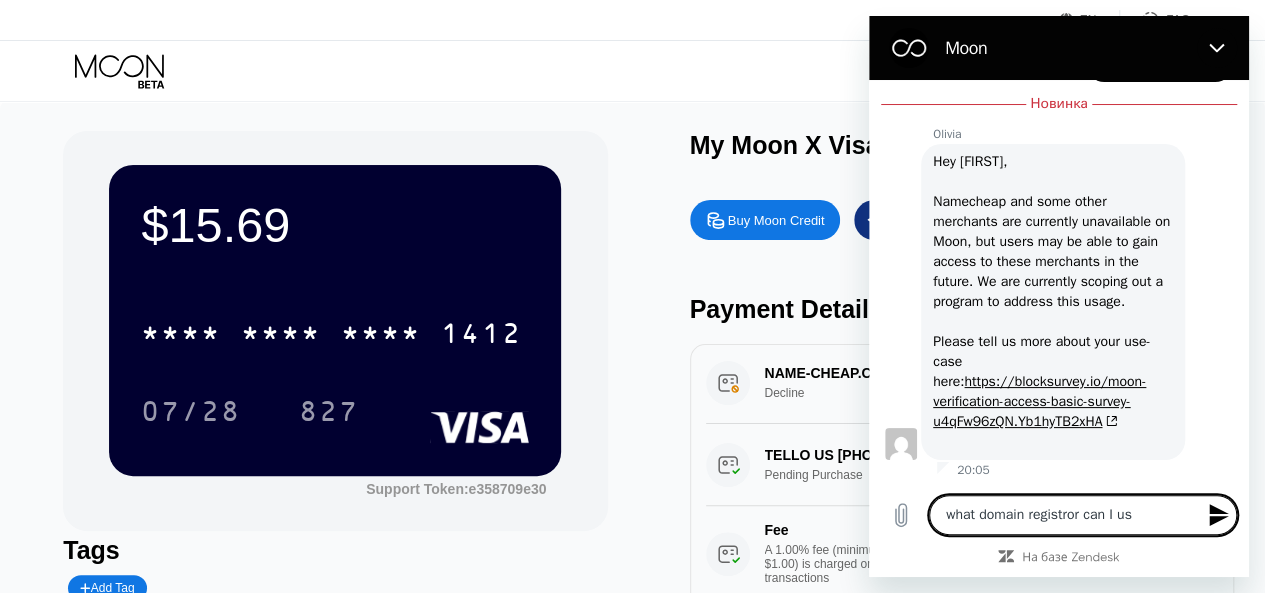 type on "what domain registror can I use" 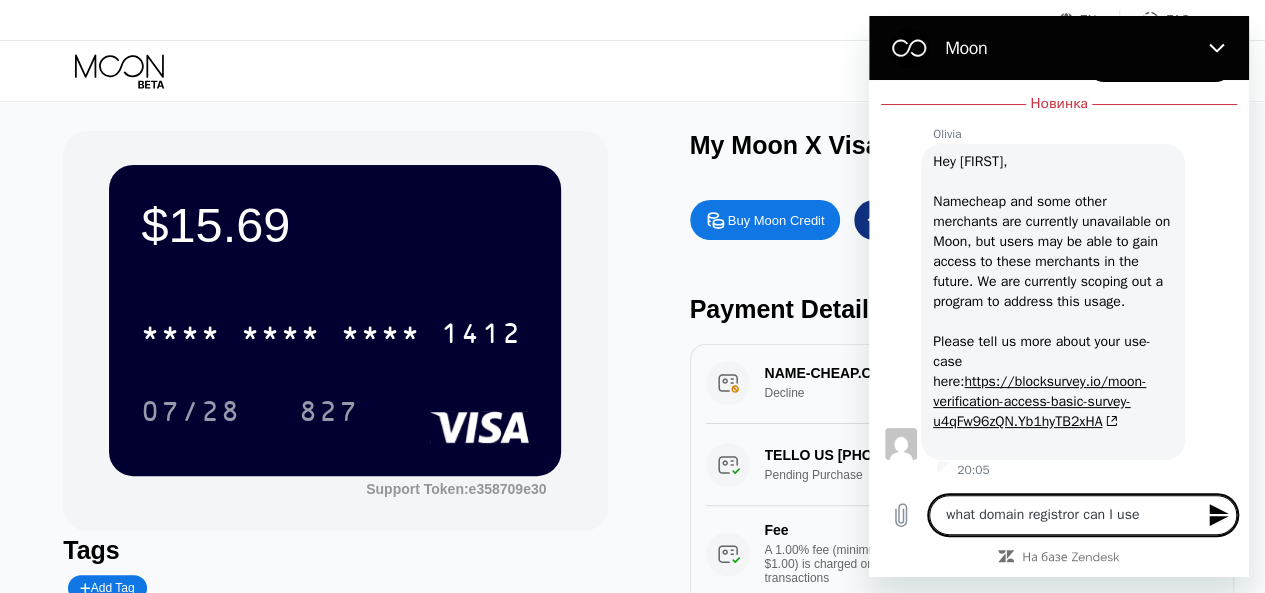 type on "what domain registror can I use?" 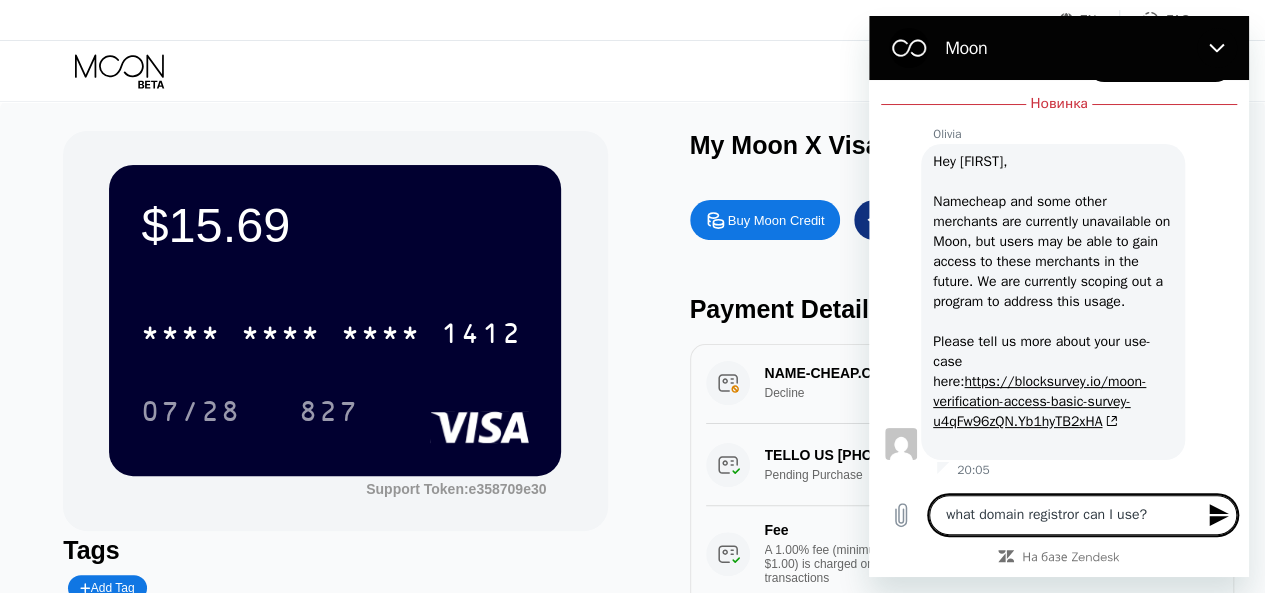 type 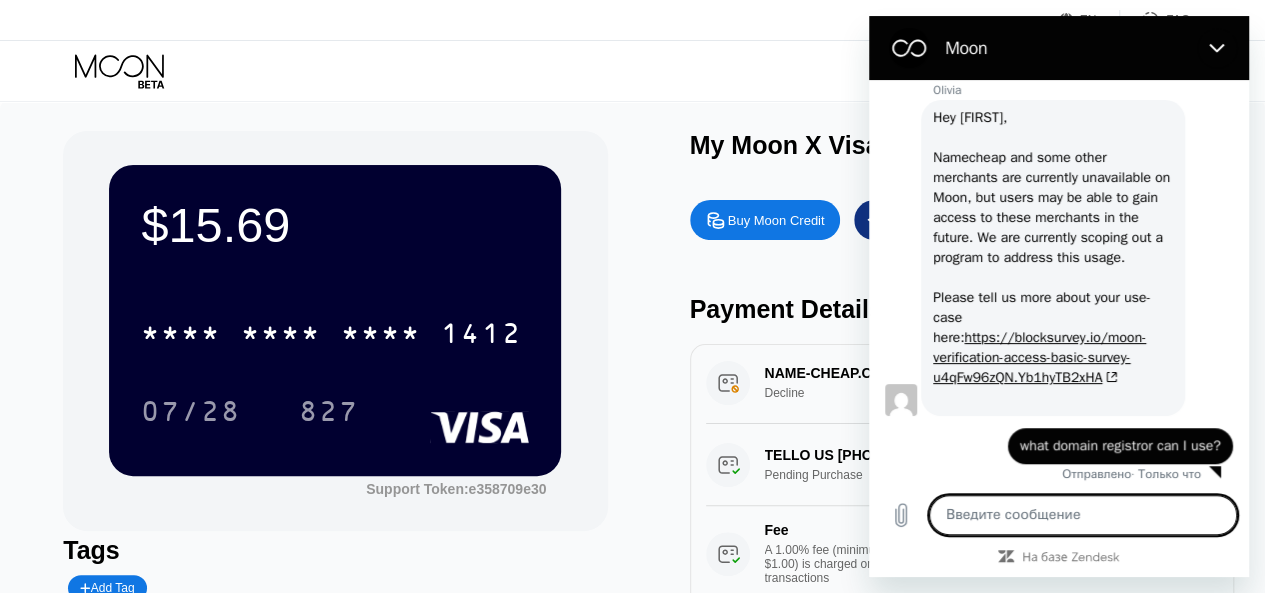 scroll, scrollTop: 527, scrollLeft: 0, axis: vertical 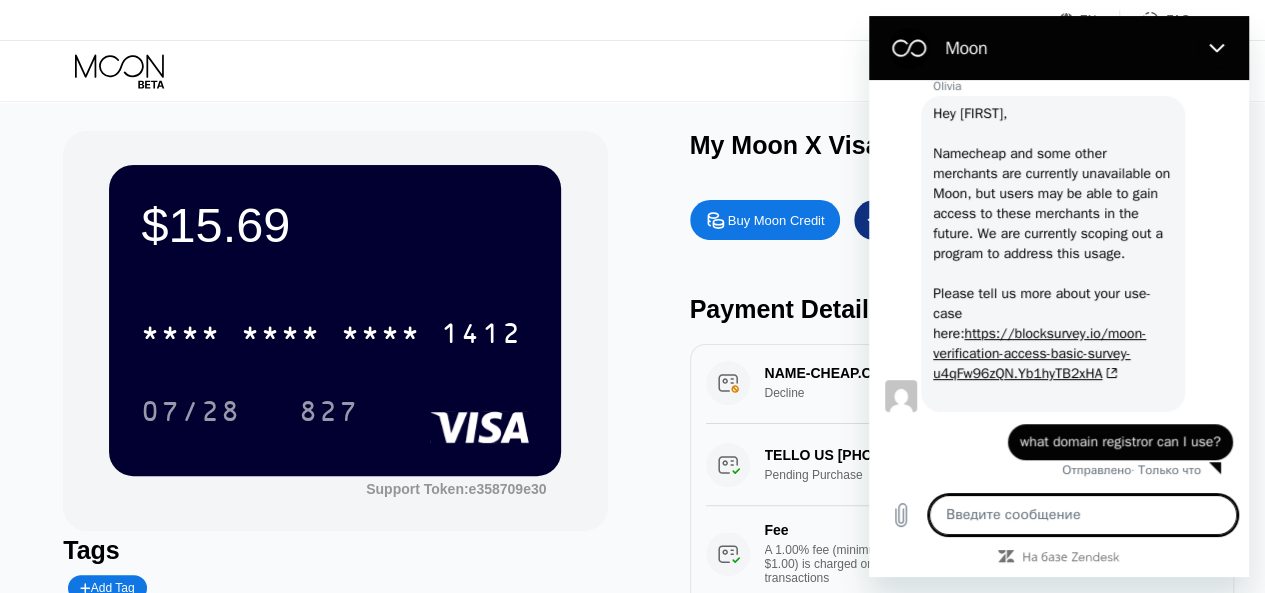 drag, startPoint x: 788, startPoint y: 335, endPoint x: 848, endPoint y: 287, distance: 76.837494 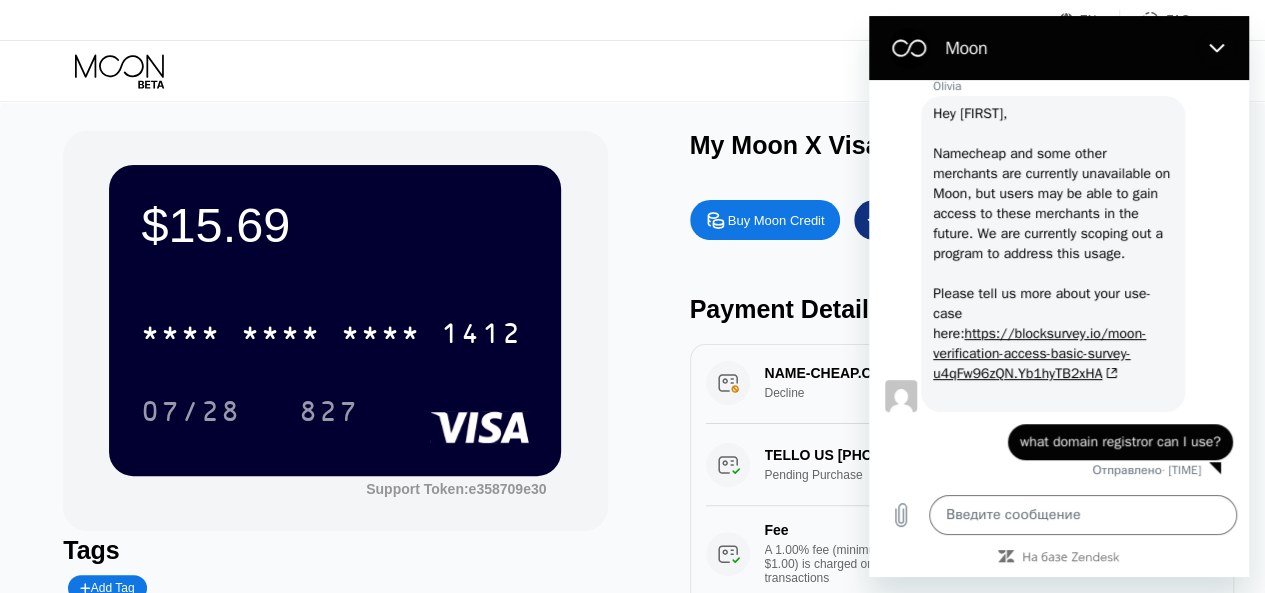 type on "x" 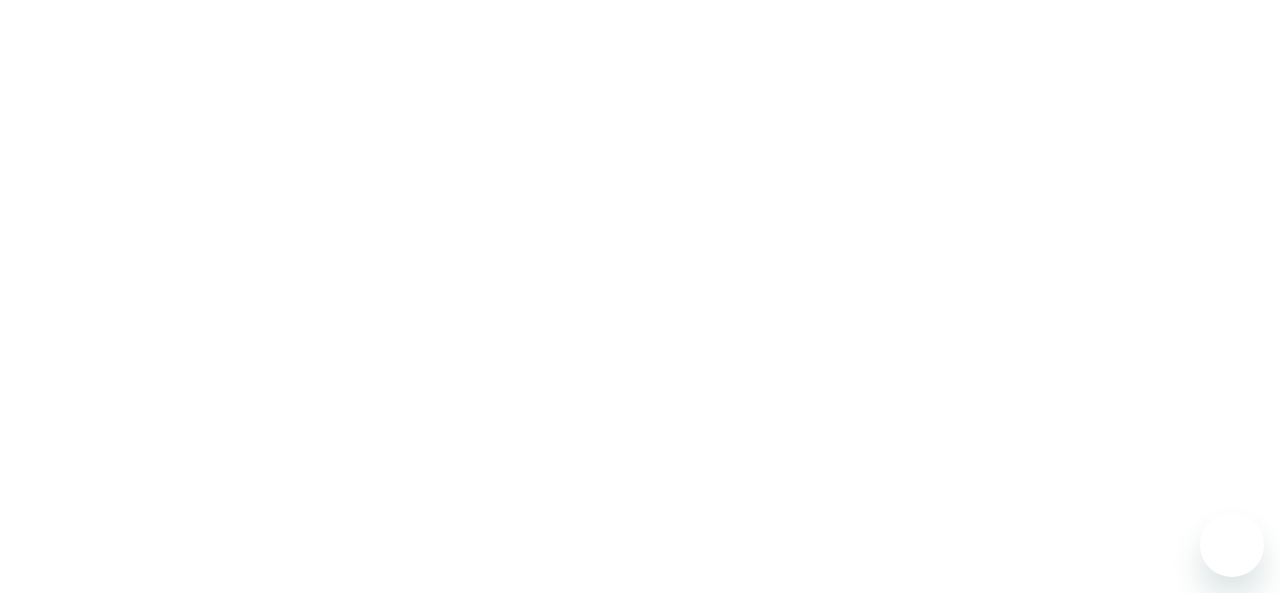 scroll, scrollTop: 0, scrollLeft: 0, axis: both 